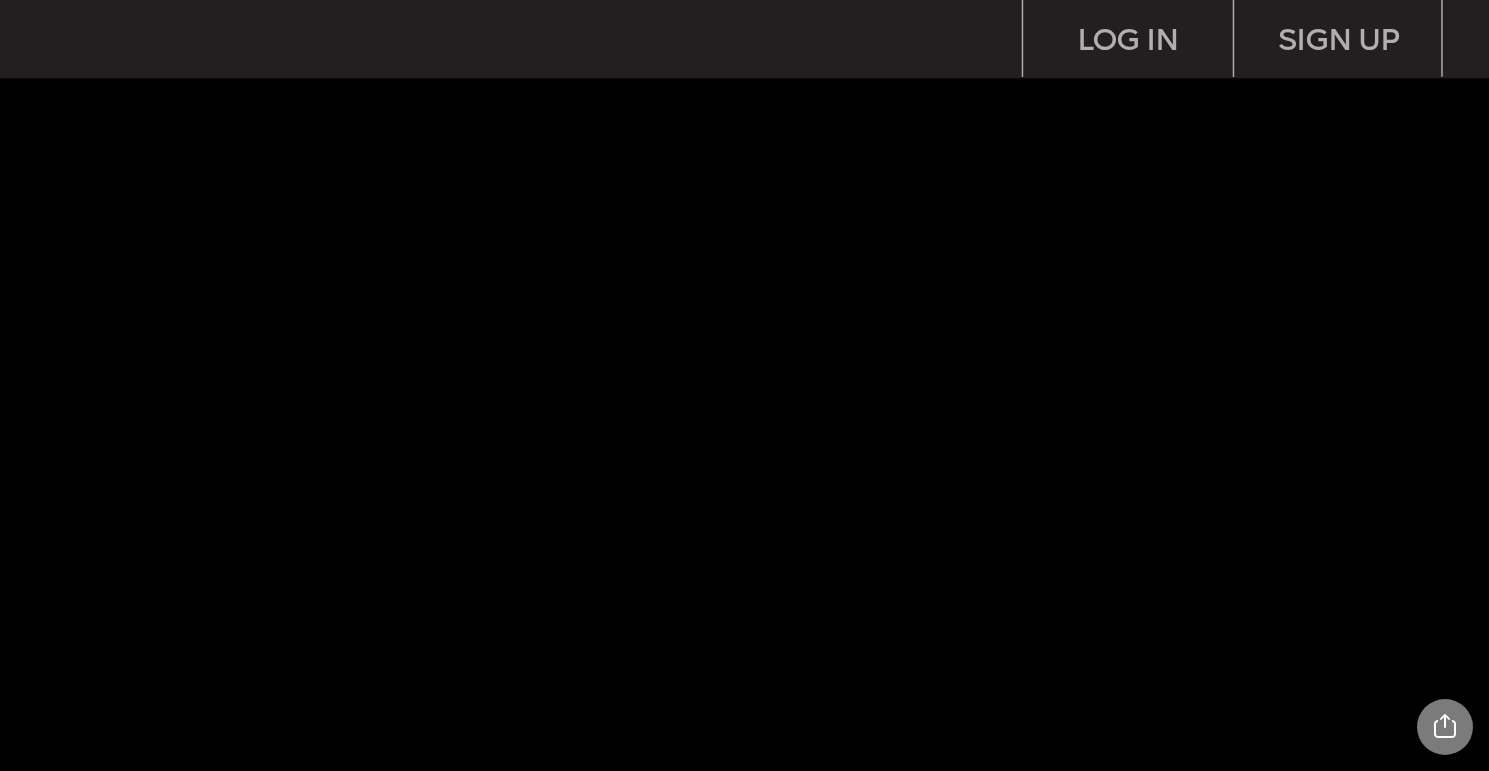 scroll, scrollTop: 0, scrollLeft: 0, axis: both 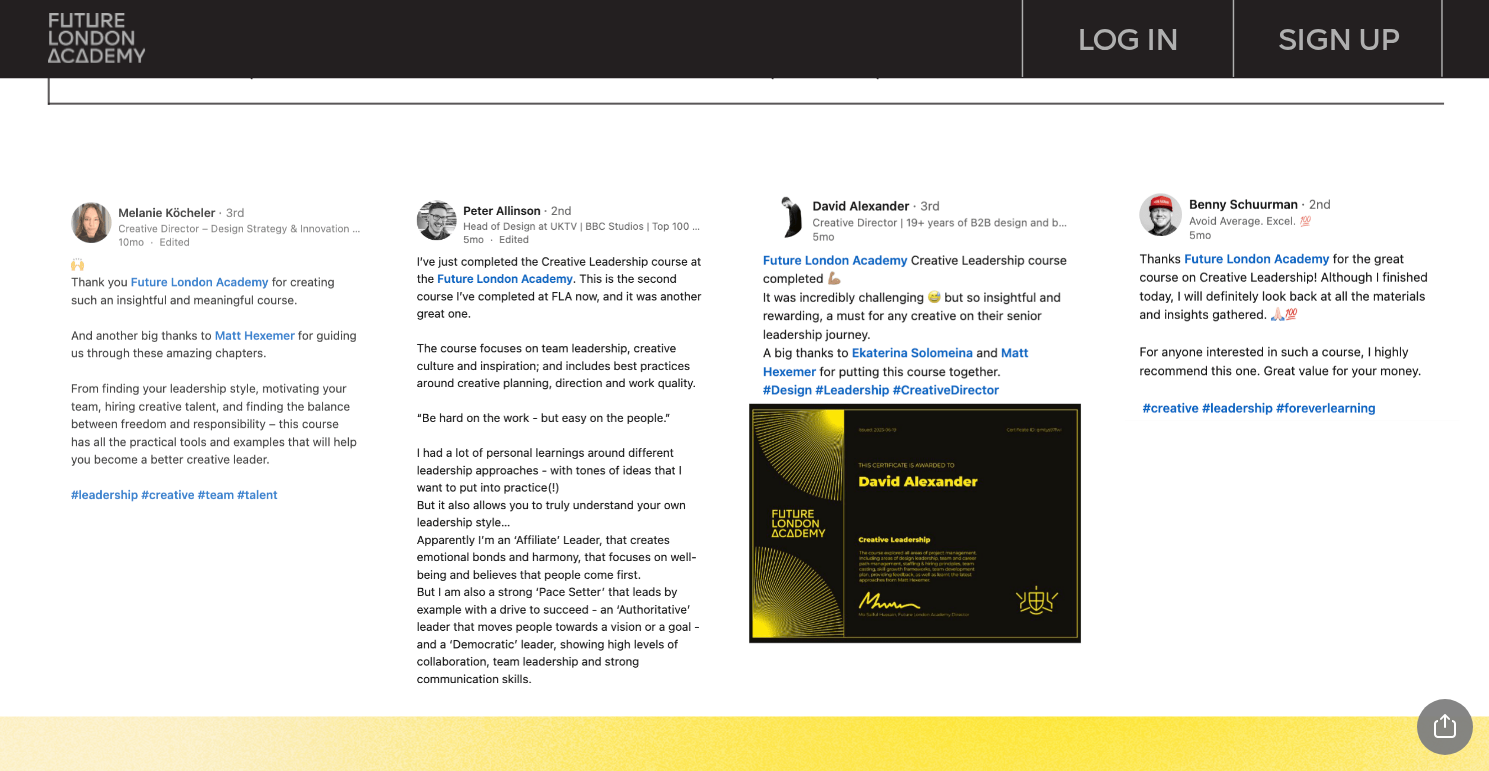 click at bounding box center [216, 349] 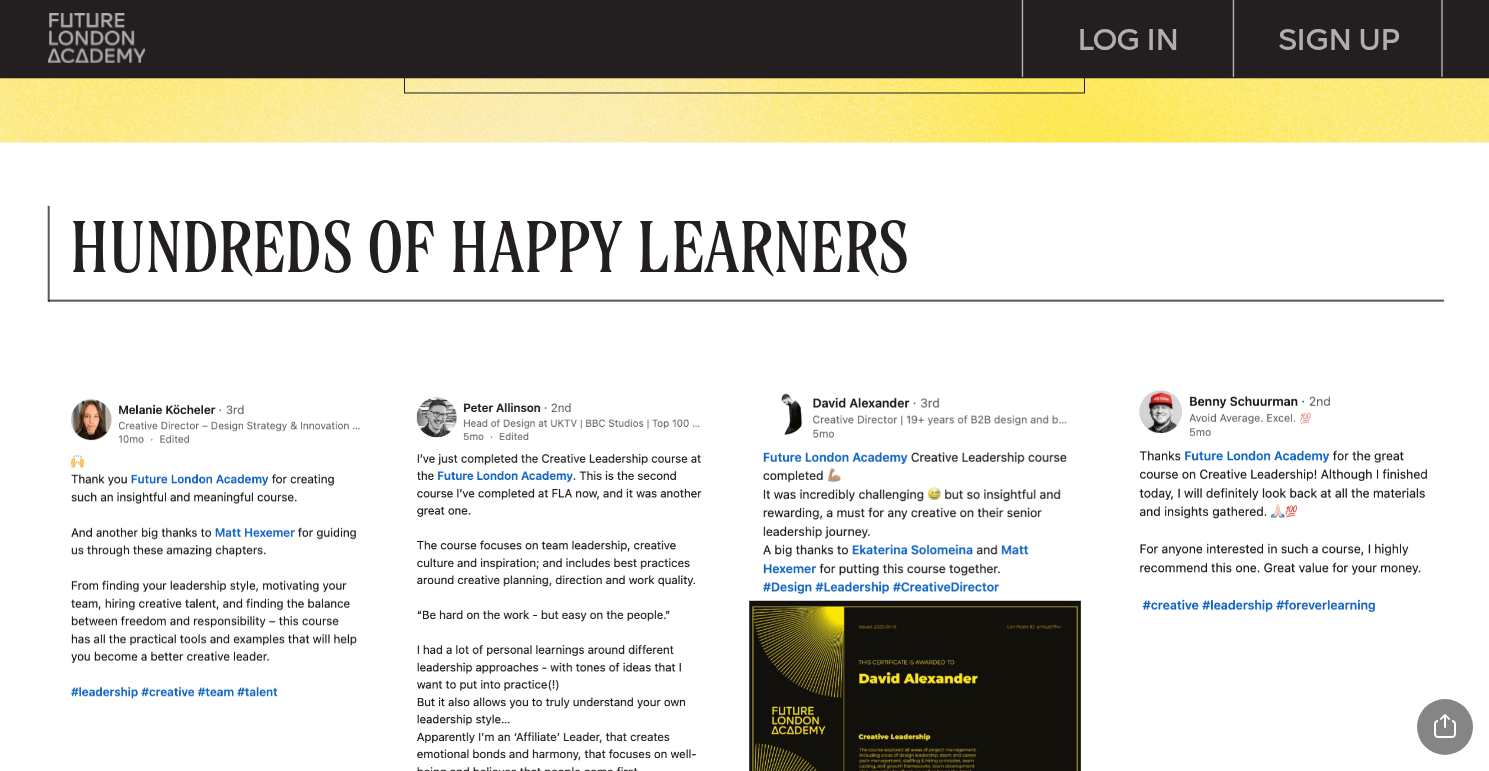 scroll, scrollTop: 1020, scrollLeft: 0, axis: vertical 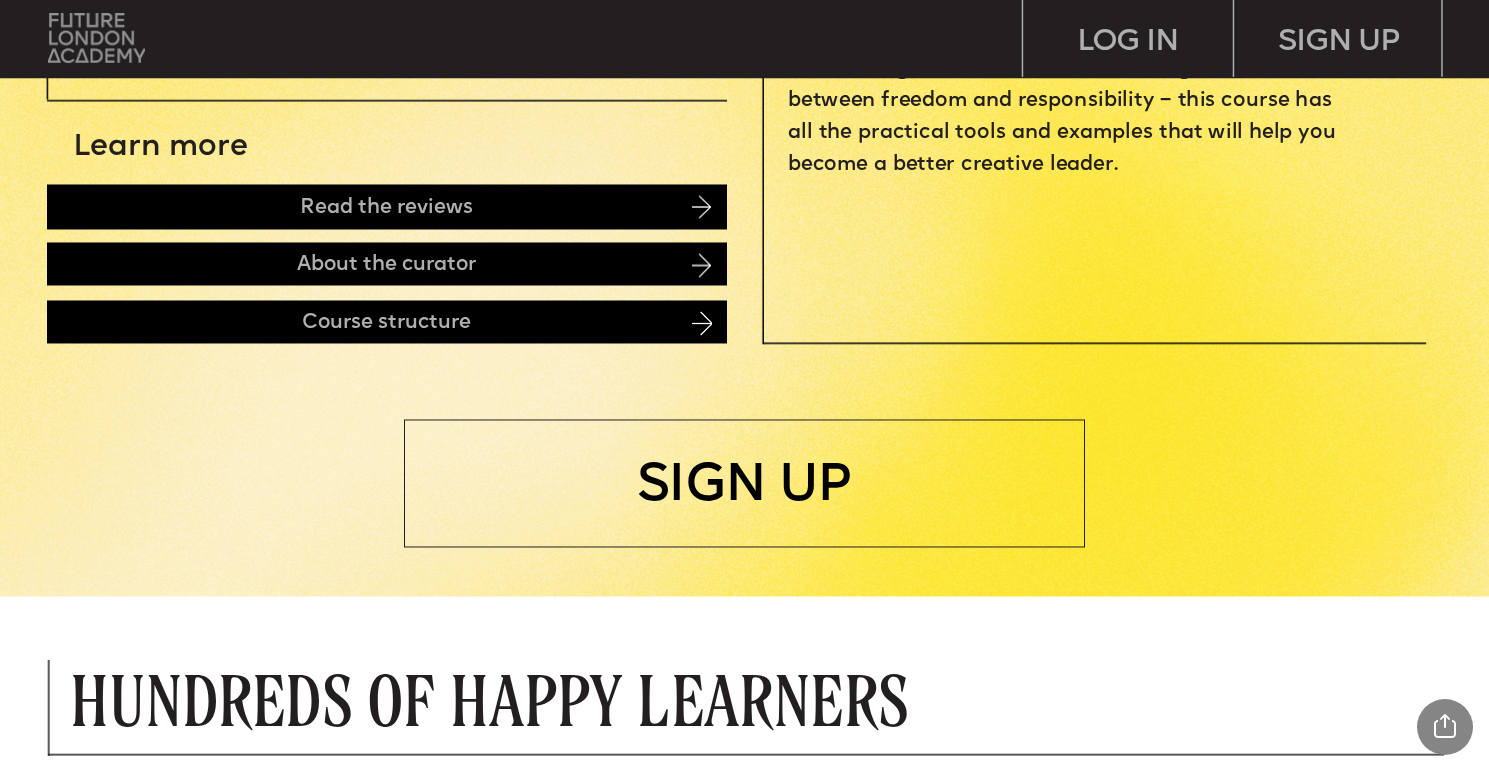 click at bounding box center (96, 37) 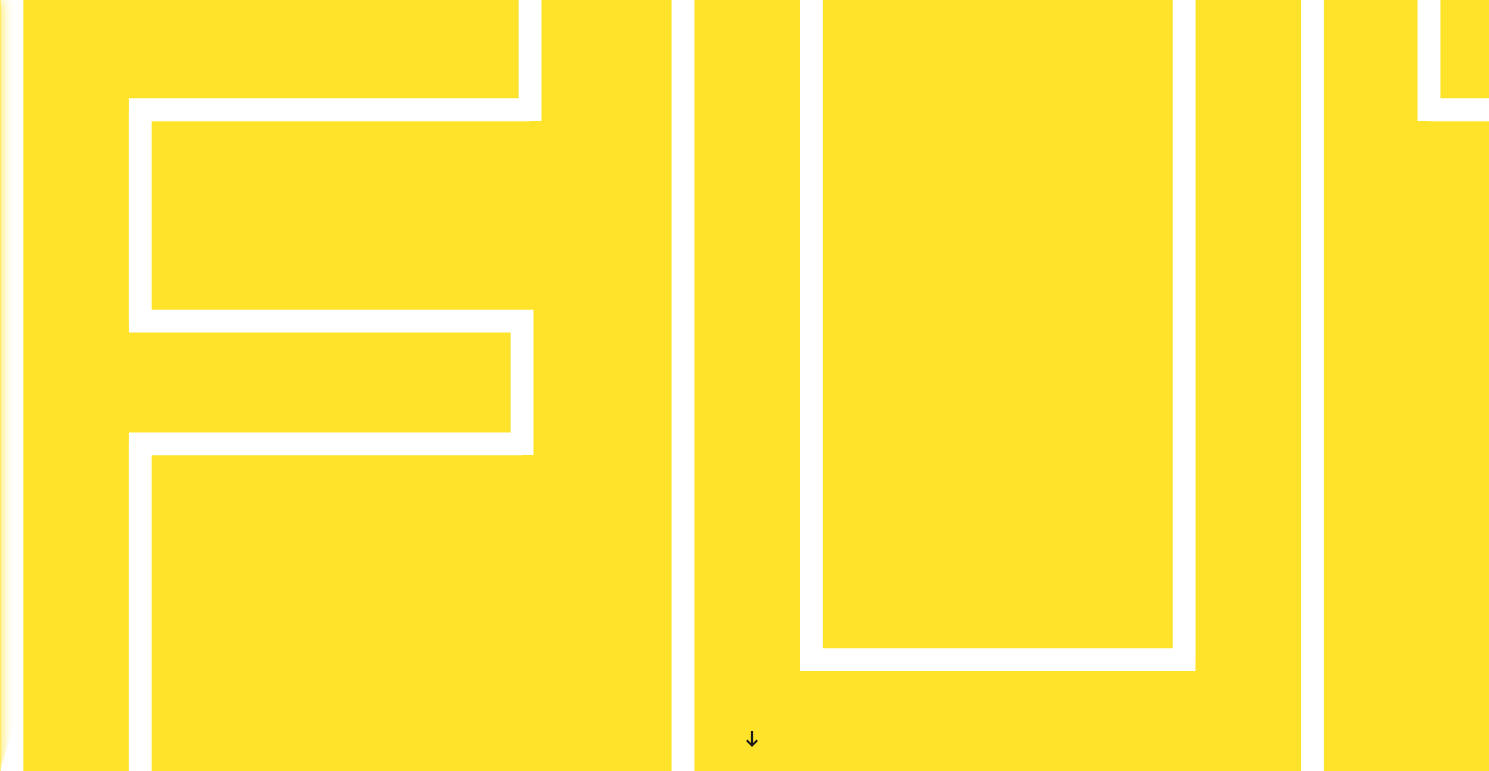scroll, scrollTop: 0, scrollLeft: 0, axis: both 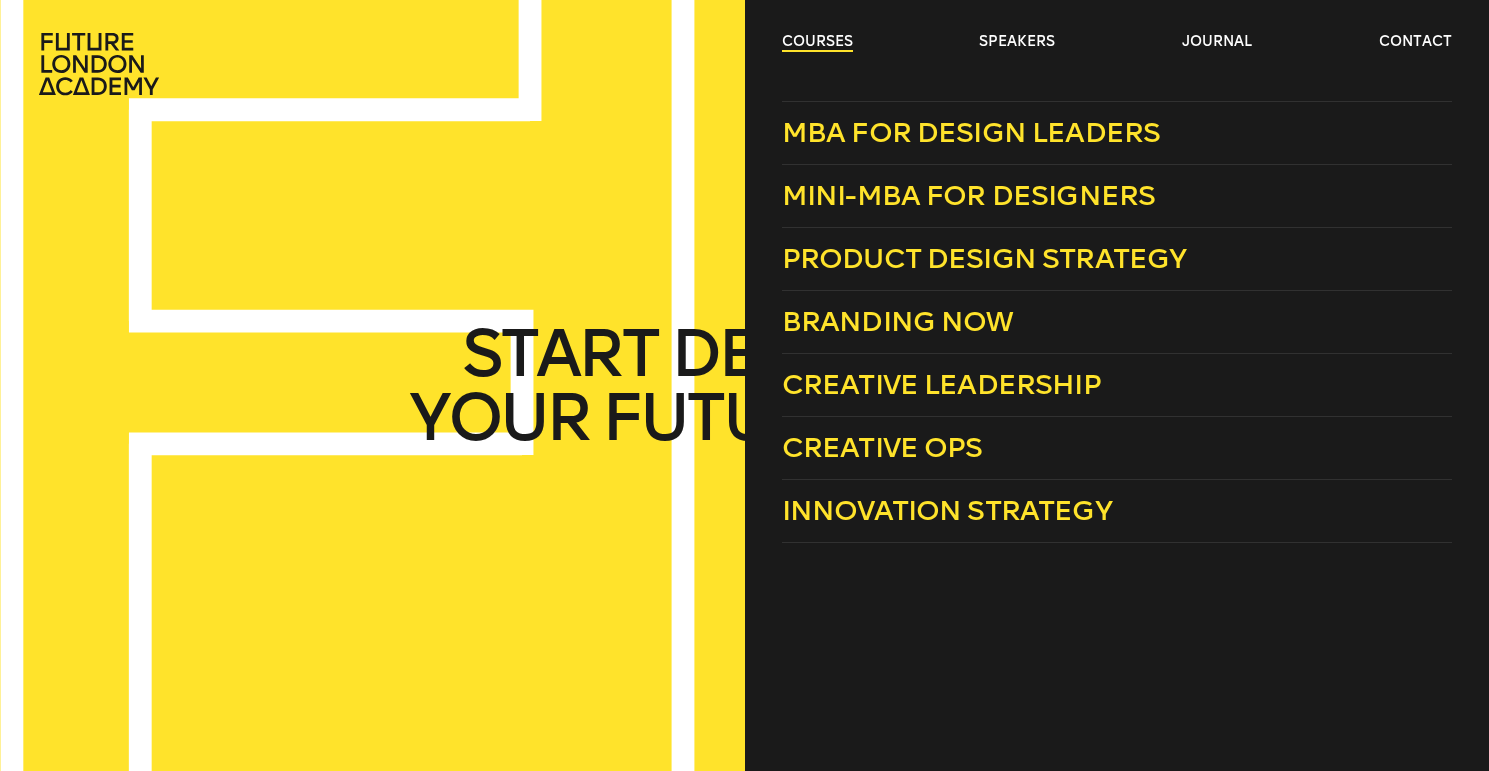 click on "courses" at bounding box center (817, 42) 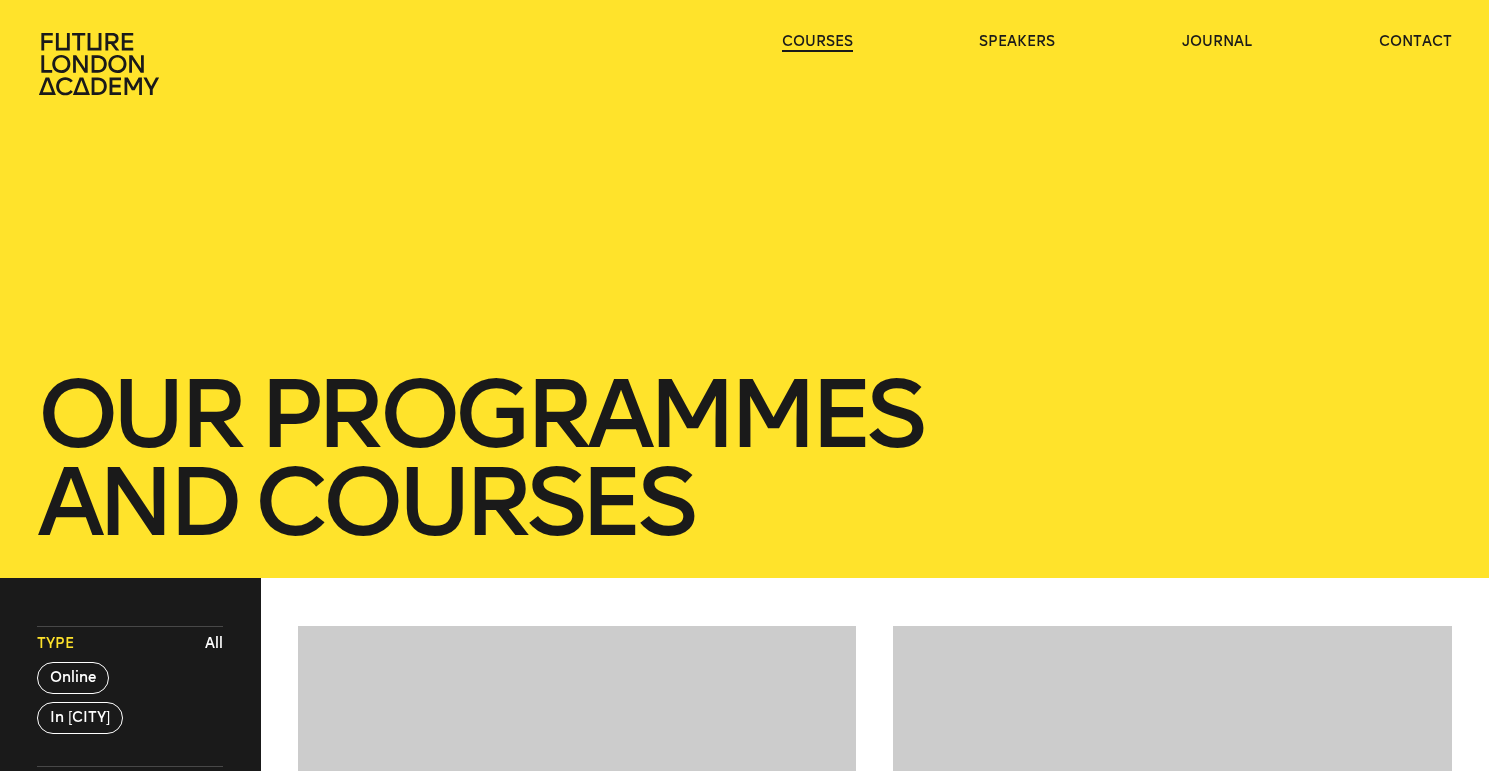 click on "courses" at bounding box center [817, 42] 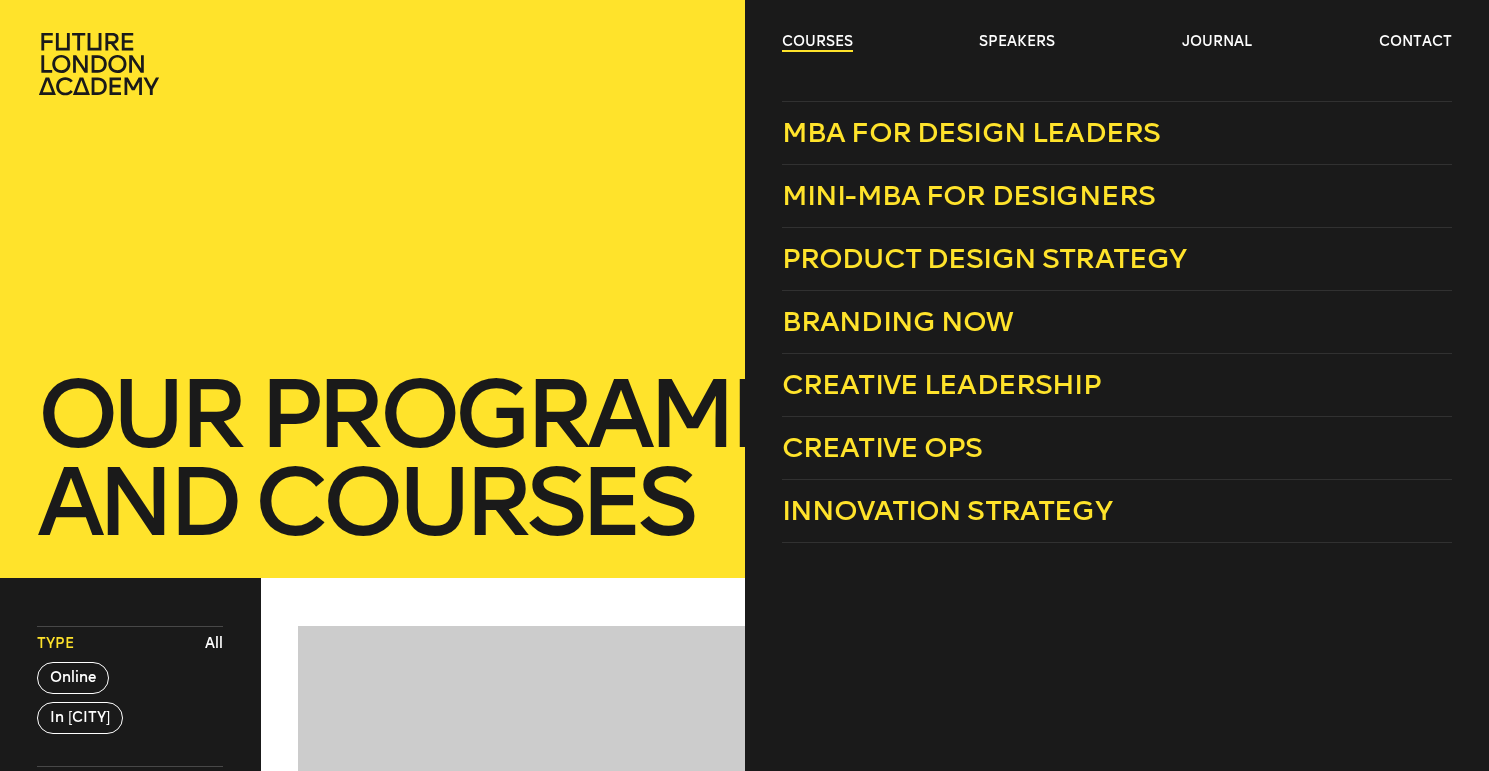 click on "courses" at bounding box center [817, 42] 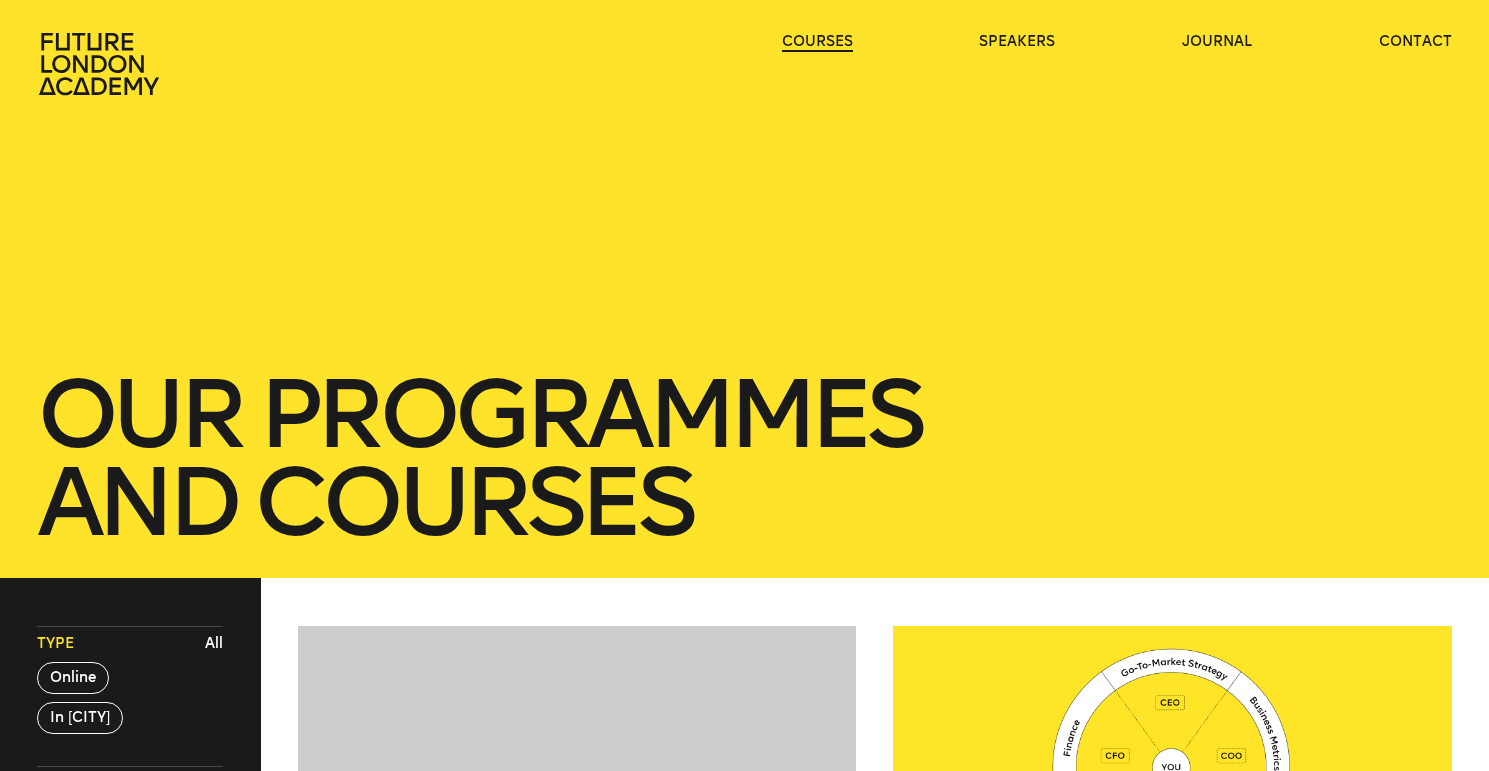 click on "courses" at bounding box center [817, 42] 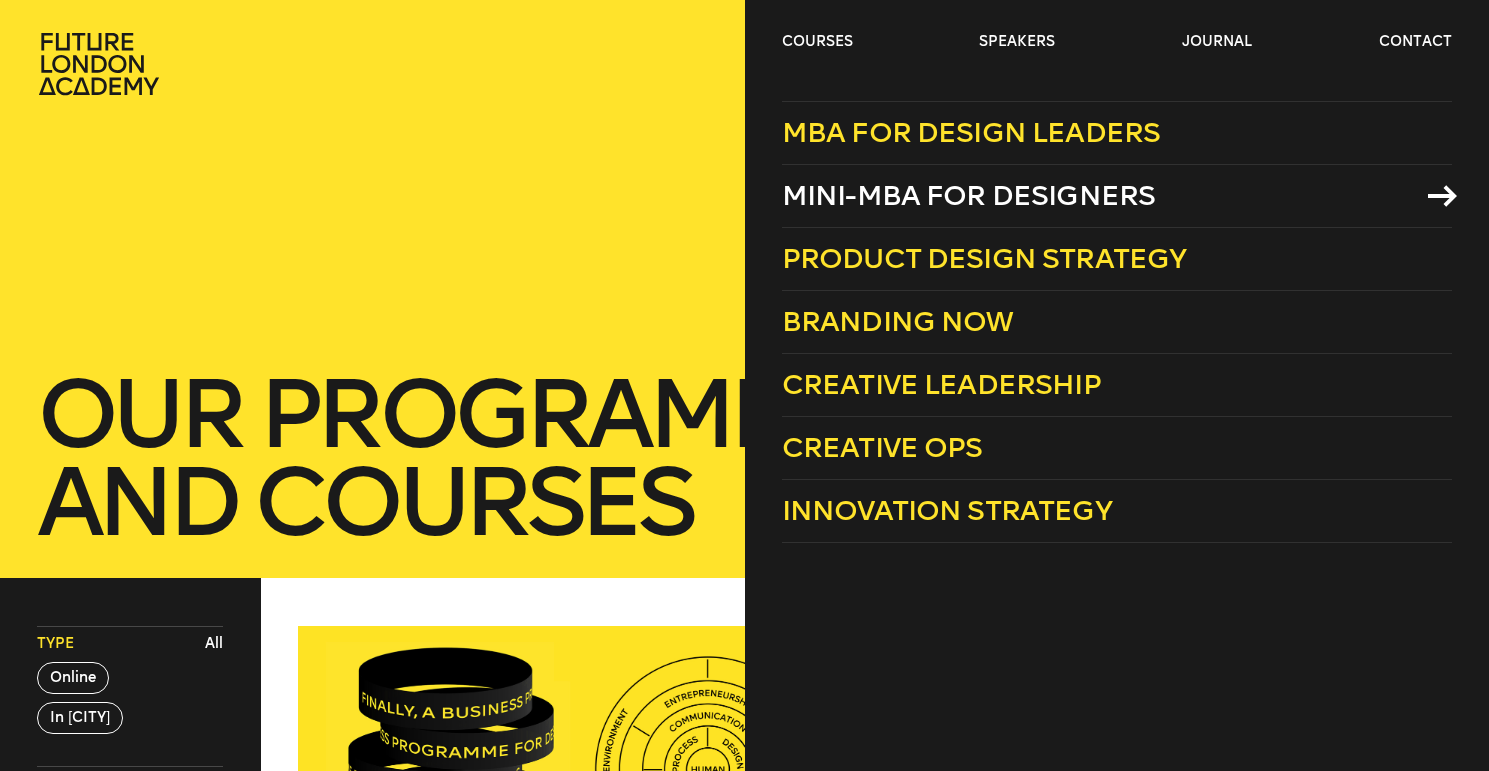 click on "Mini-MBA for Designers" at bounding box center (969, 195) 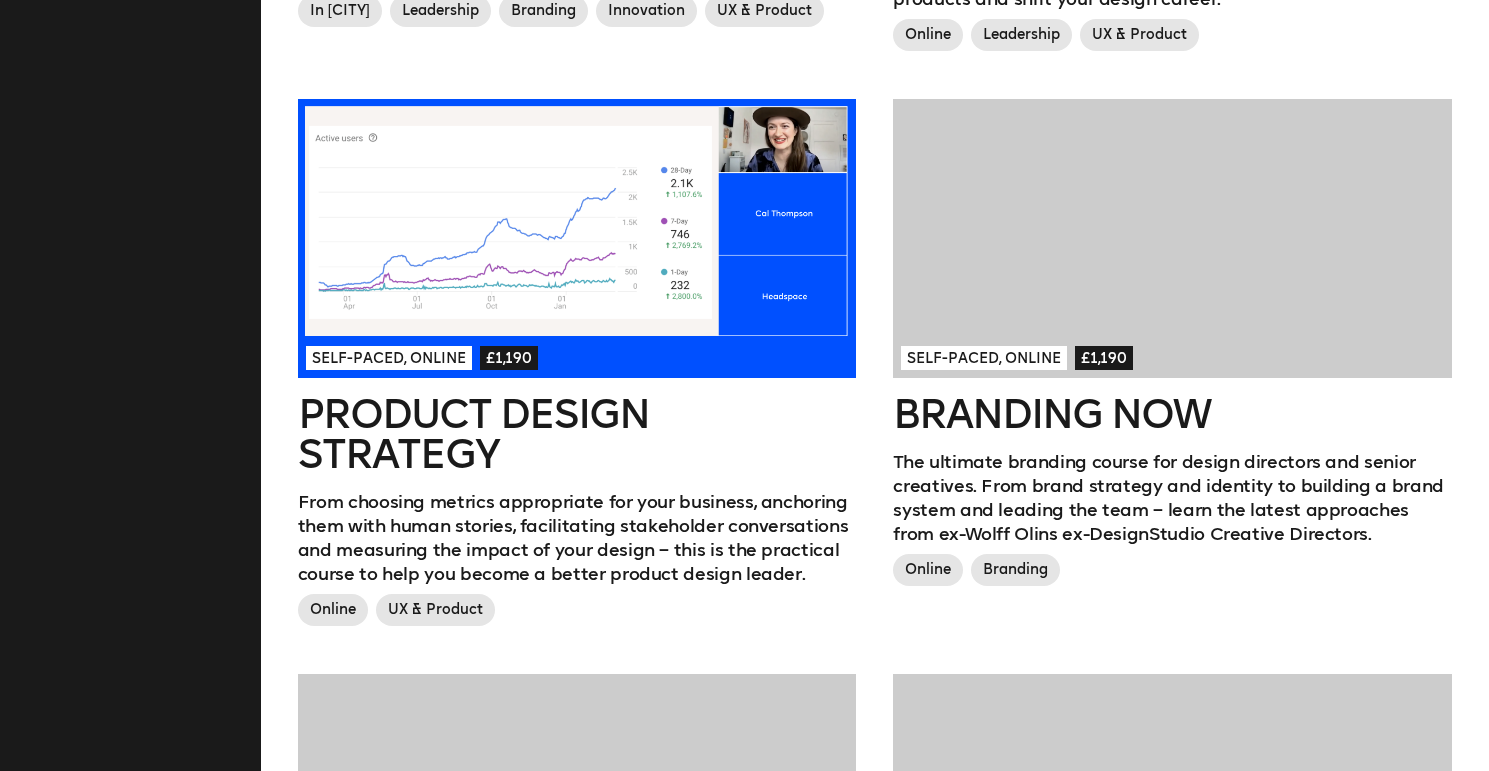 scroll, scrollTop: 1045, scrollLeft: 0, axis: vertical 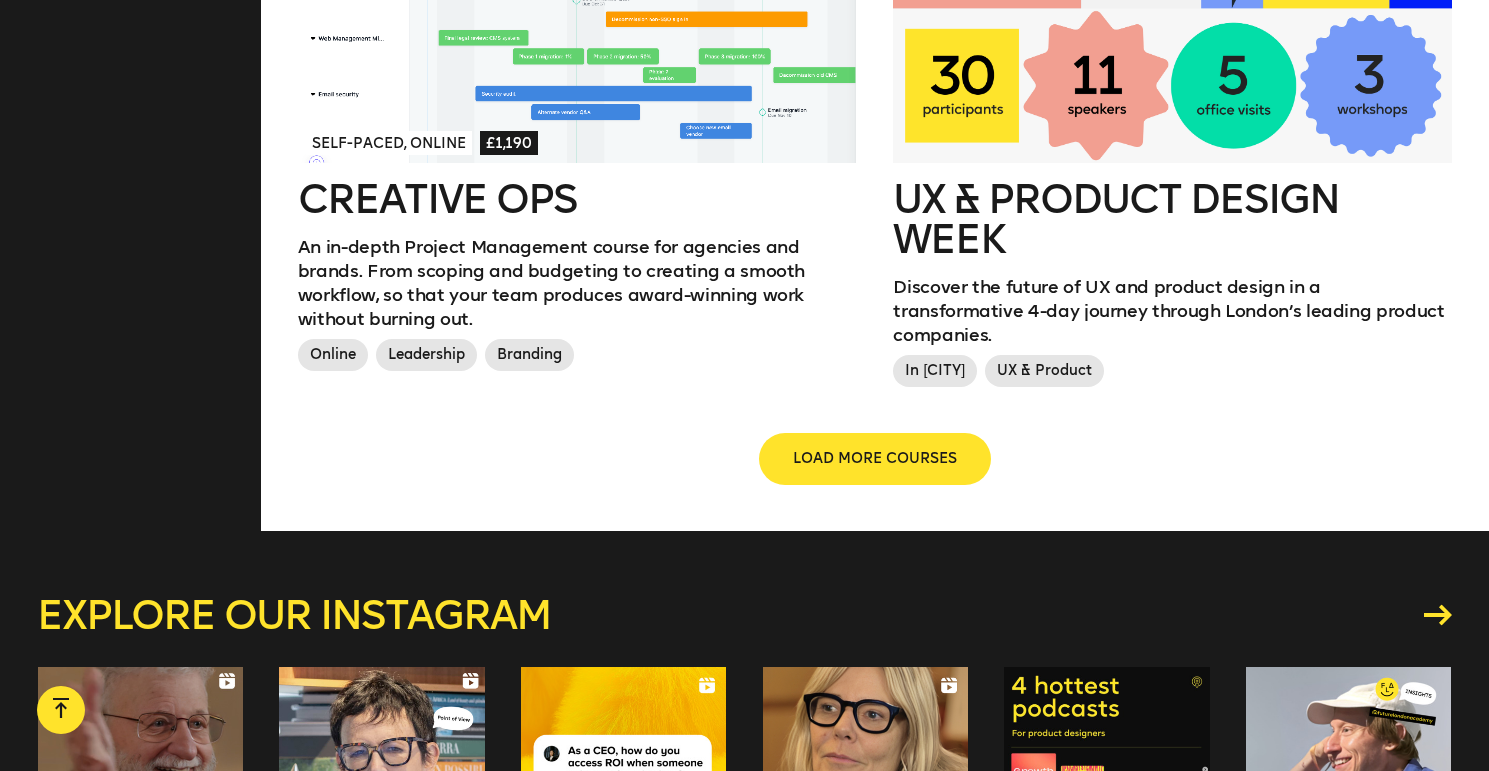 click on "LOAD MORE COURSES" at bounding box center [875, 459] 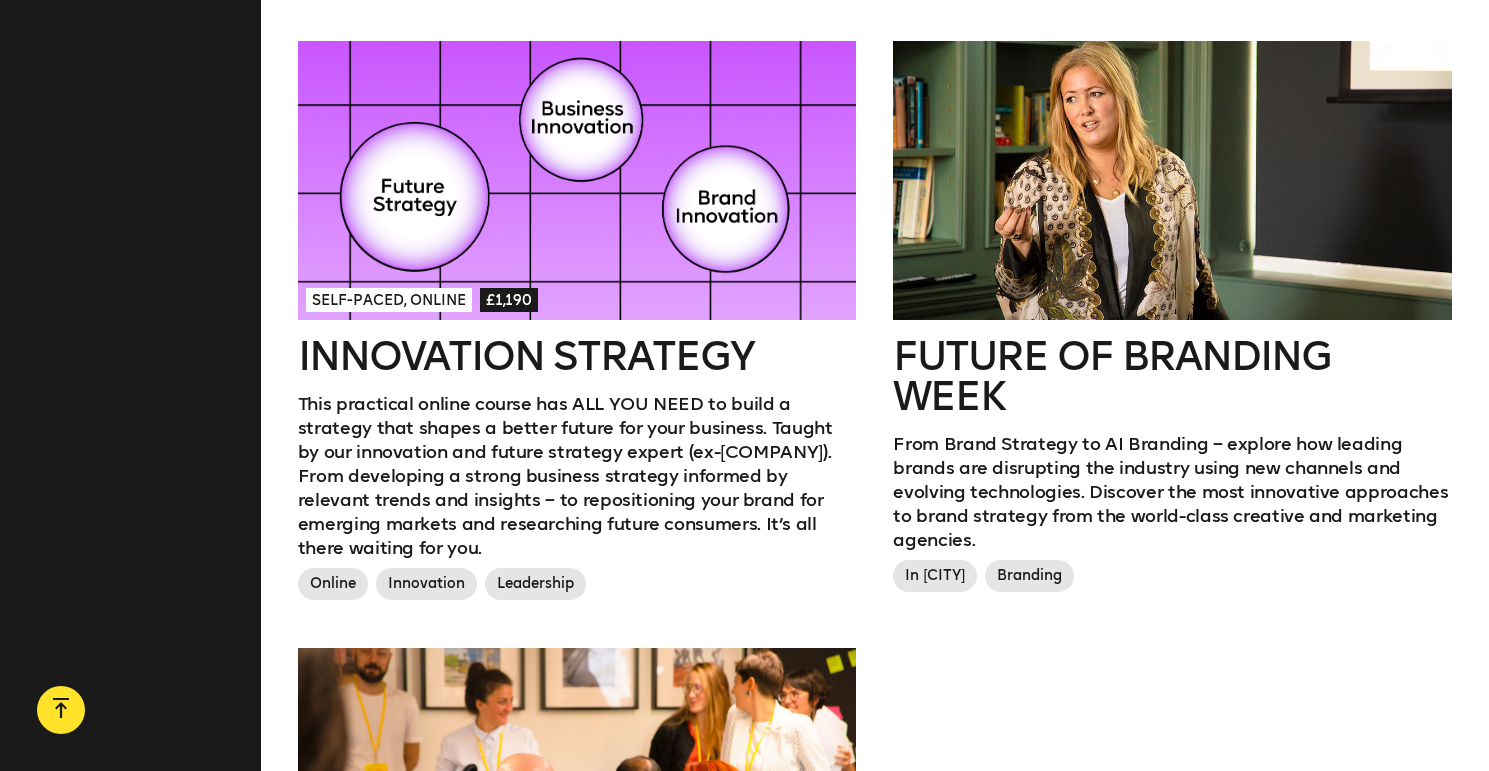 scroll, scrollTop: 2634, scrollLeft: 0, axis: vertical 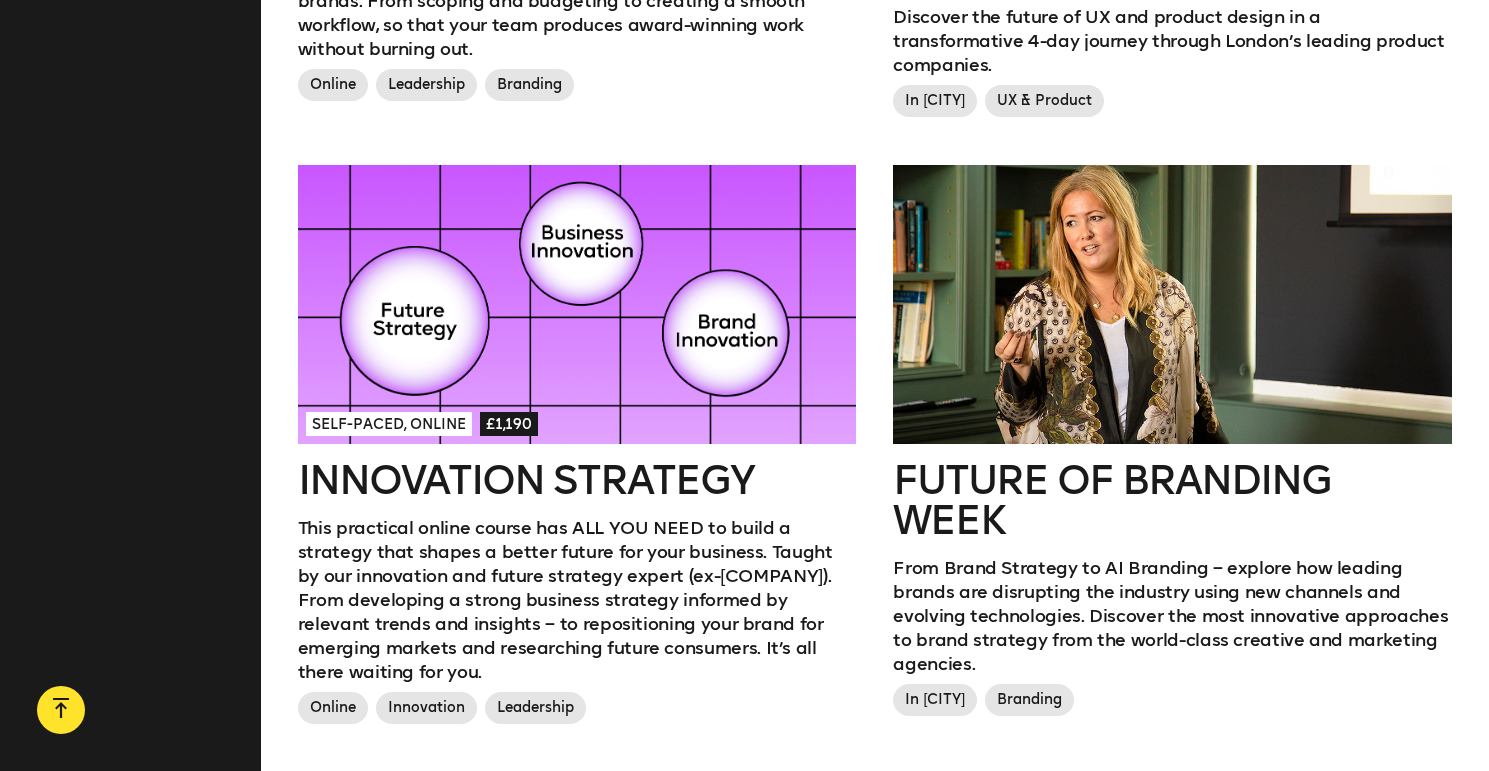 click on "Innovation Strategy" at bounding box center [577, 480] 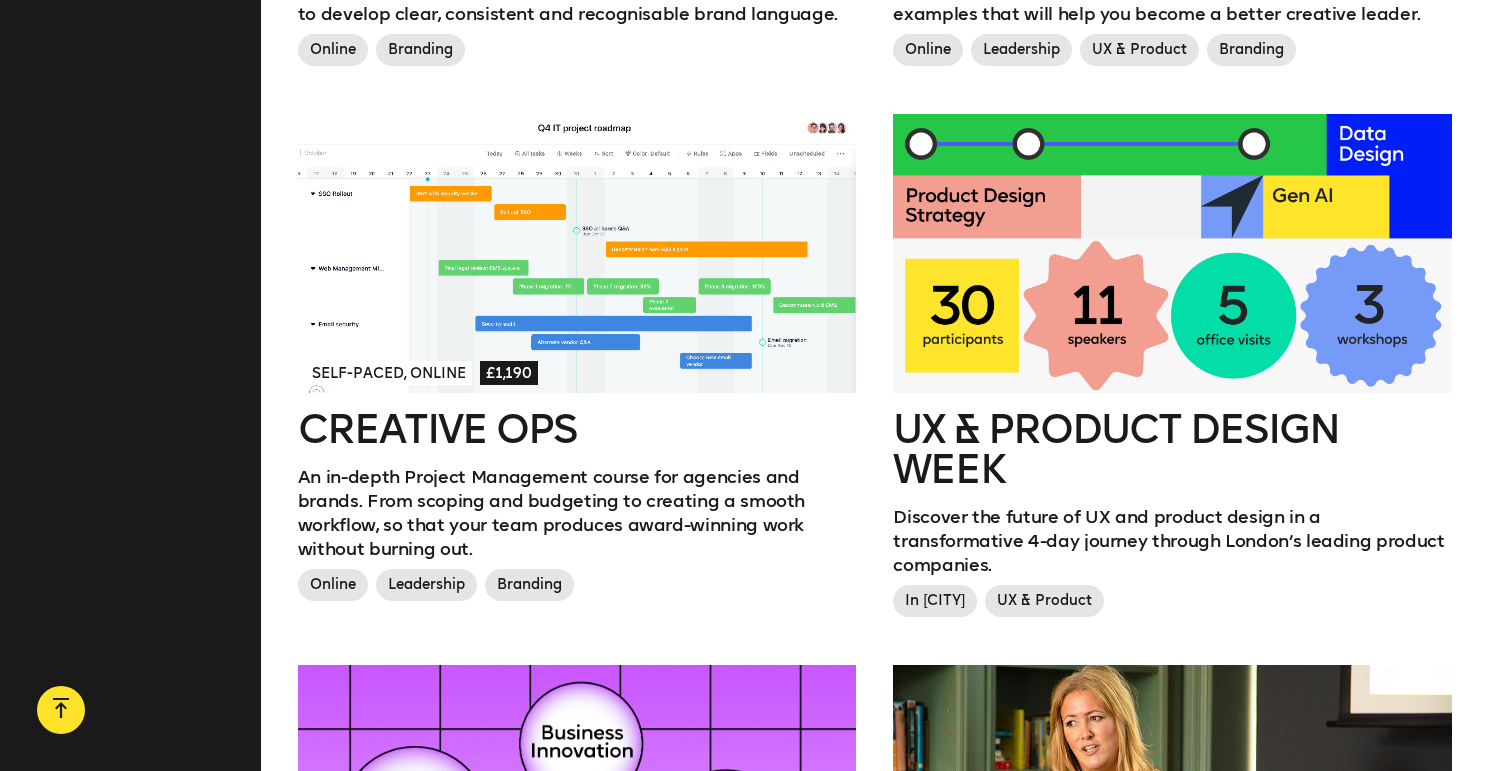 scroll, scrollTop: 2134, scrollLeft: 0, axis: vertical 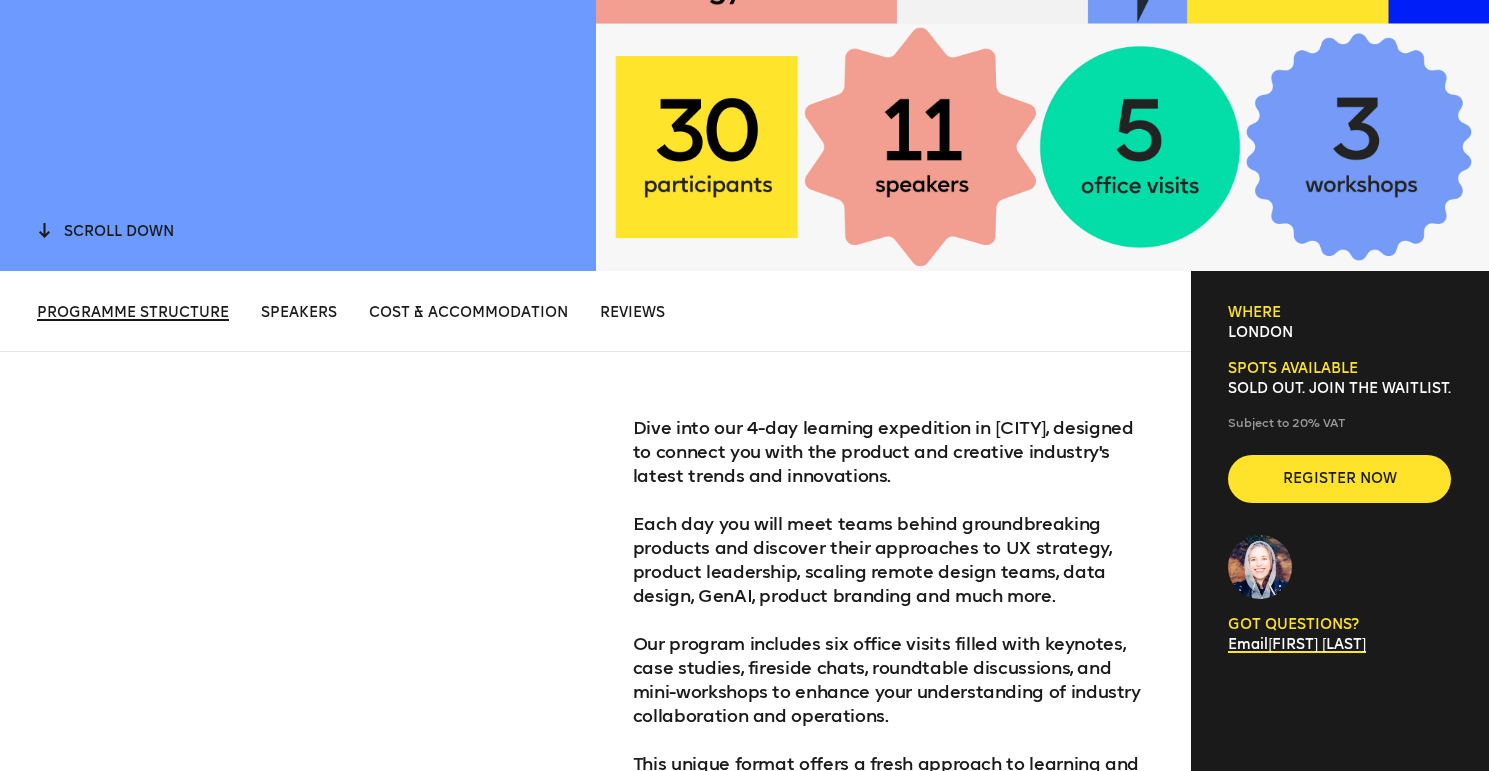 click on "Programme structure" at bounding box center (133, 312) 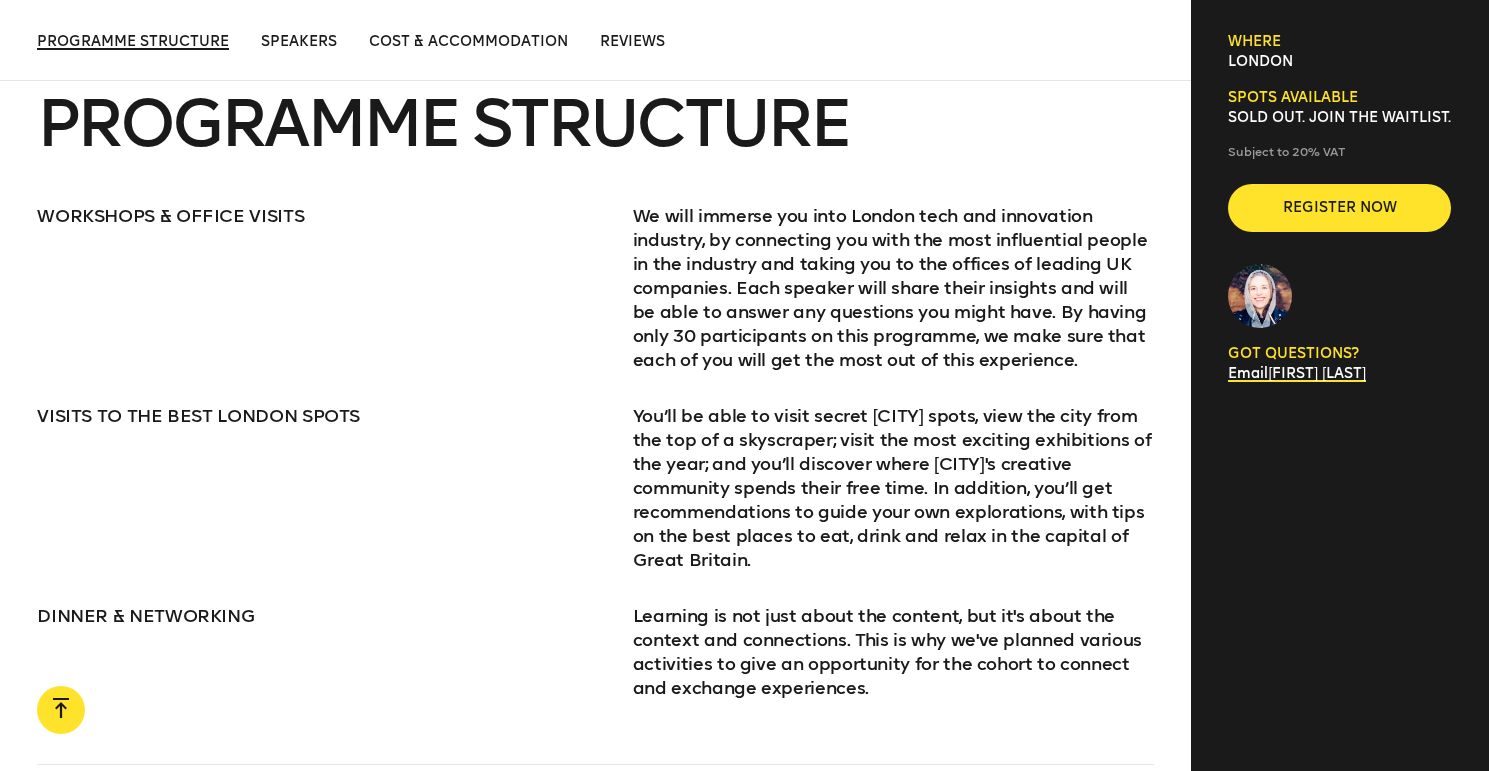 scroll, scrollTop: 2481, scrollLeft: 0, axis: vertical 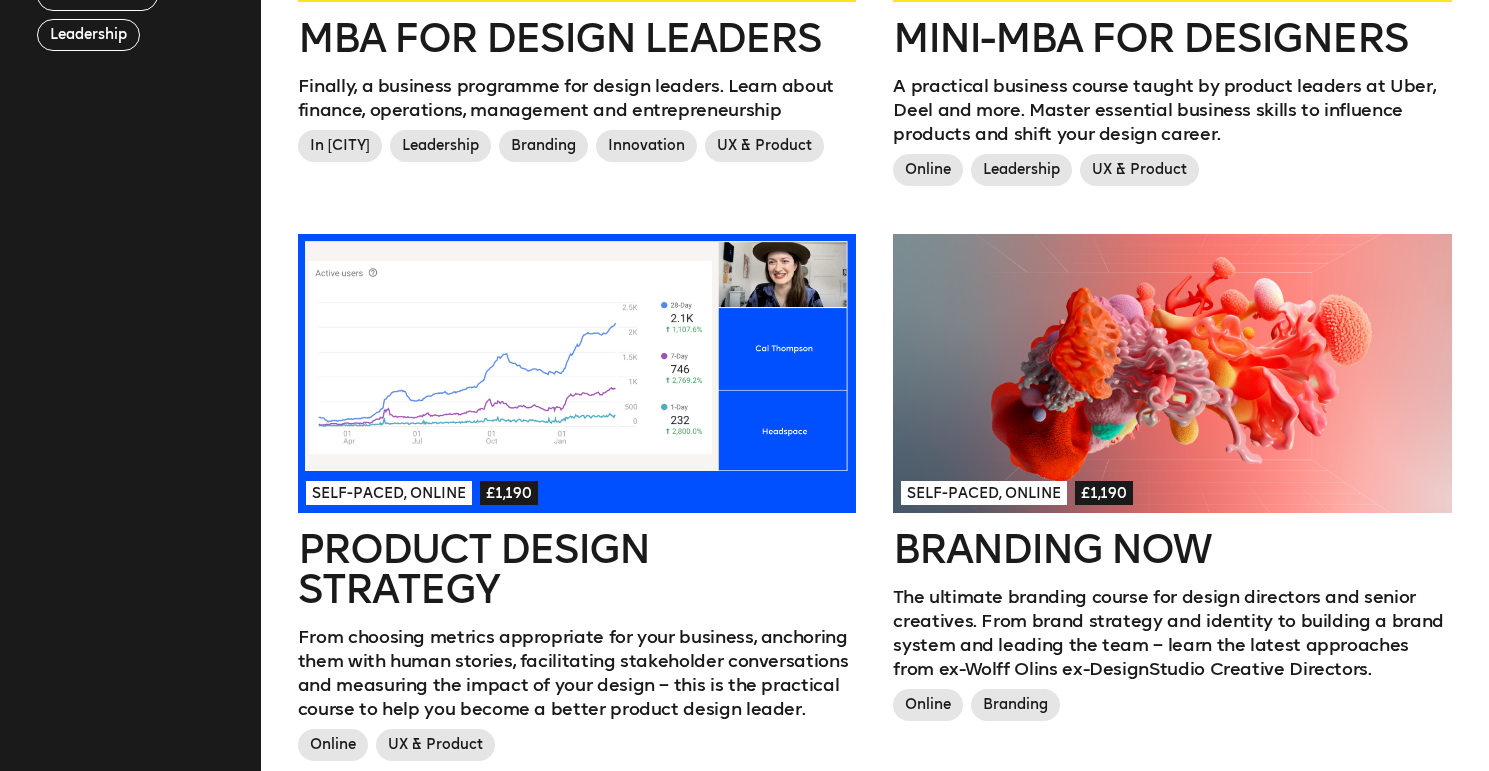 click at bounding box center [1172, 373] 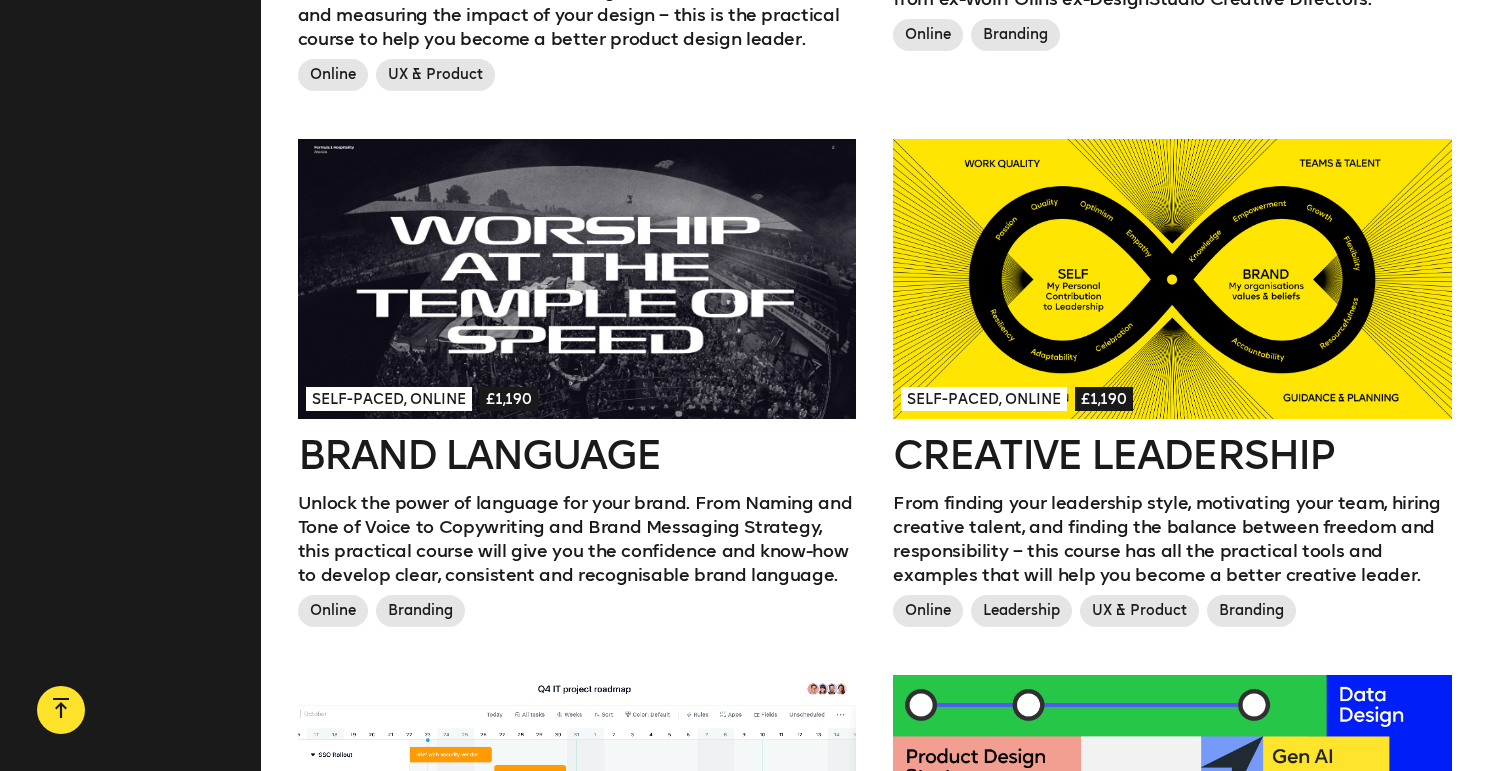 scroll, scrollTop: 1612, scrollLeft: 0, axis: vertical 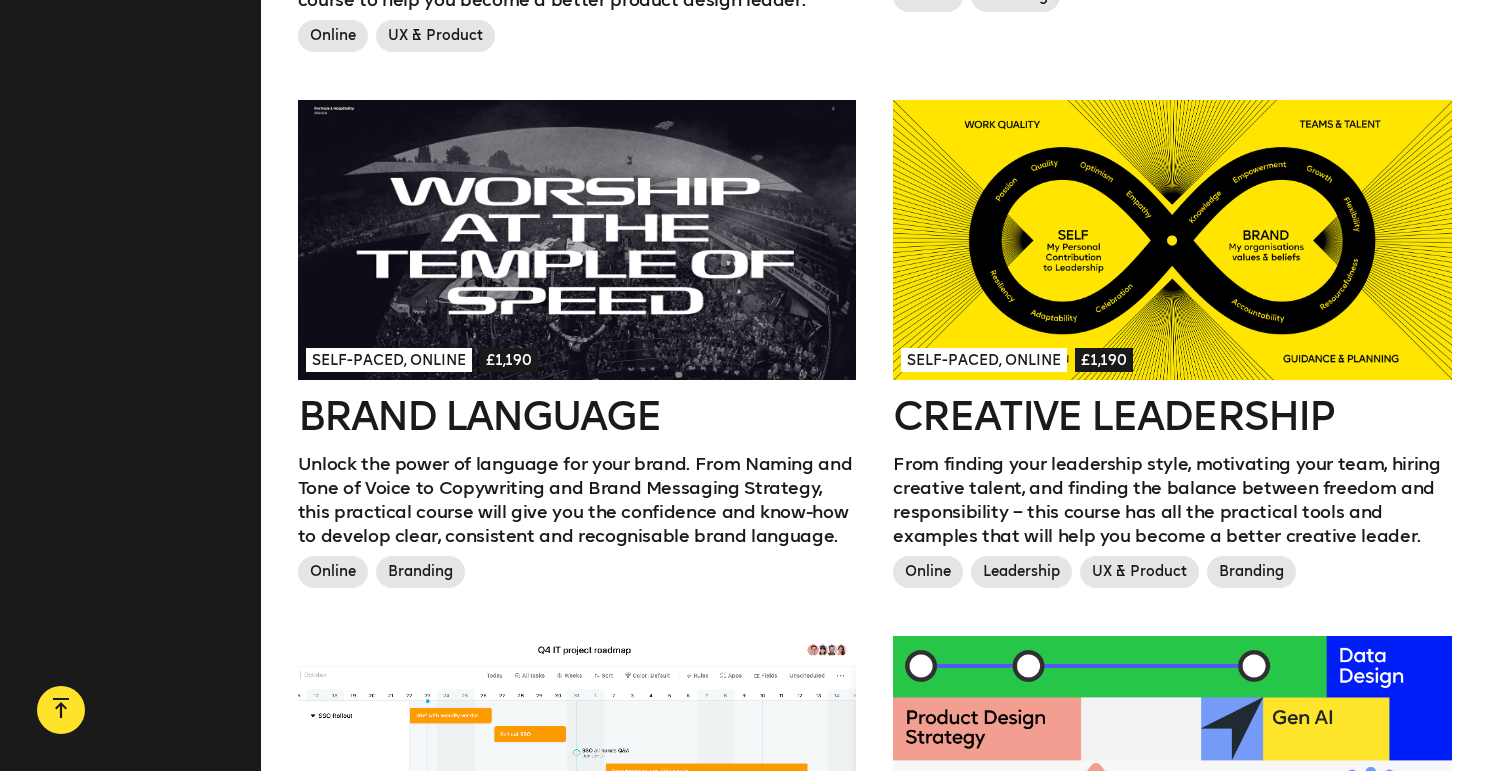 click at bounding box center [577, 239] 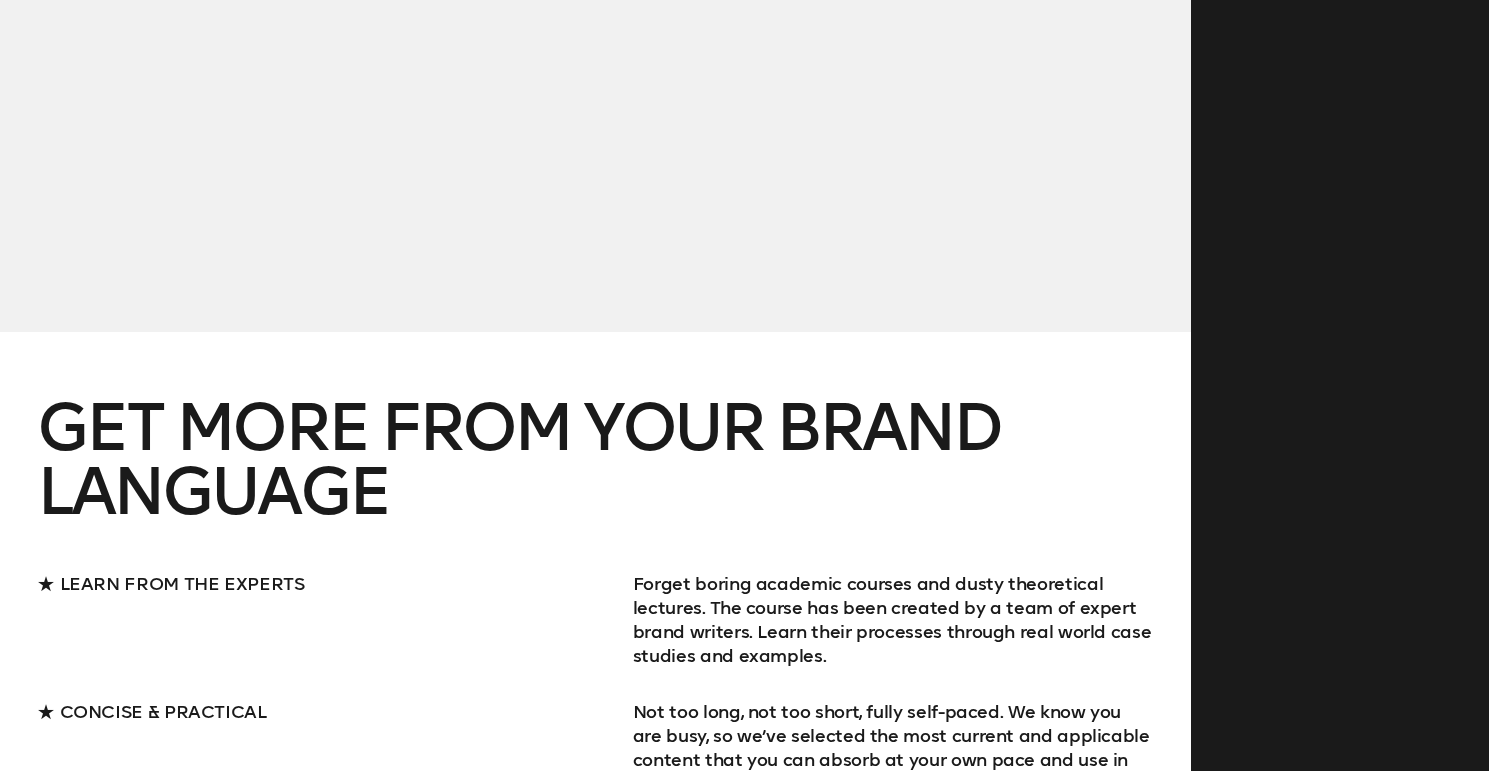 scroll, scrollTop: 0, scrollLeft: 0, axis: both 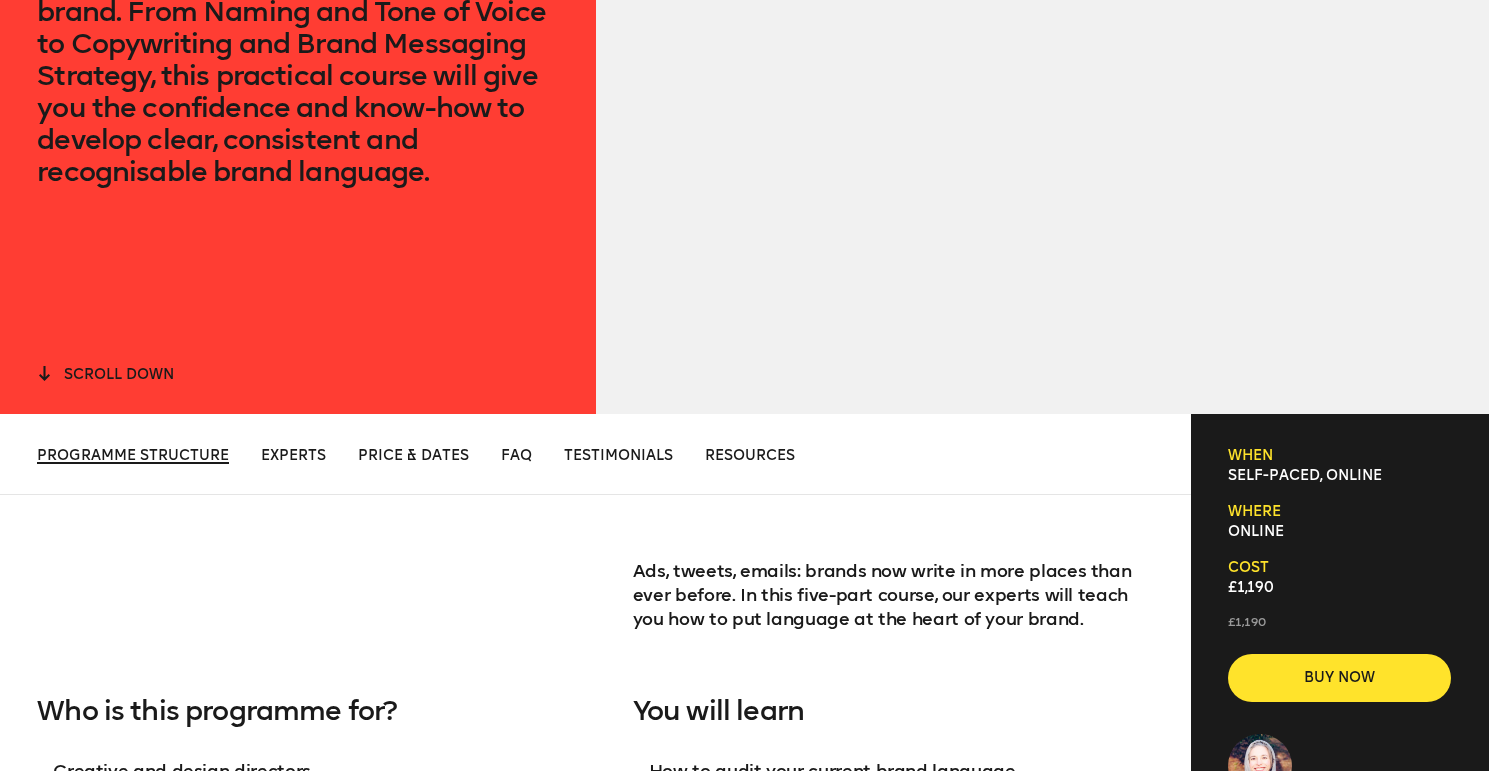 click on "Programme Structure" at bounding box center [133, 455] 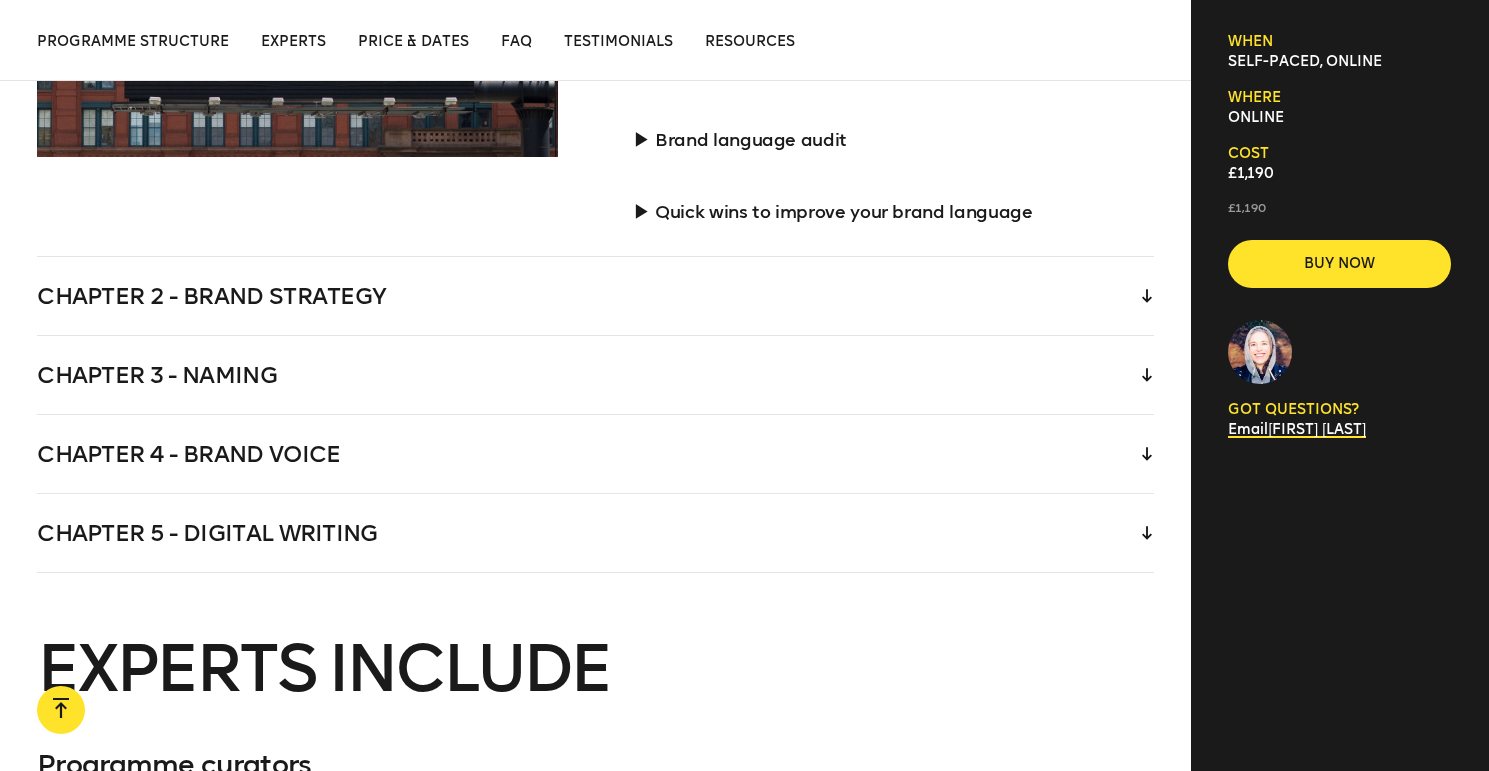 click on "Chapter 2 - Brand strategy" at bounding box center [595, 296] 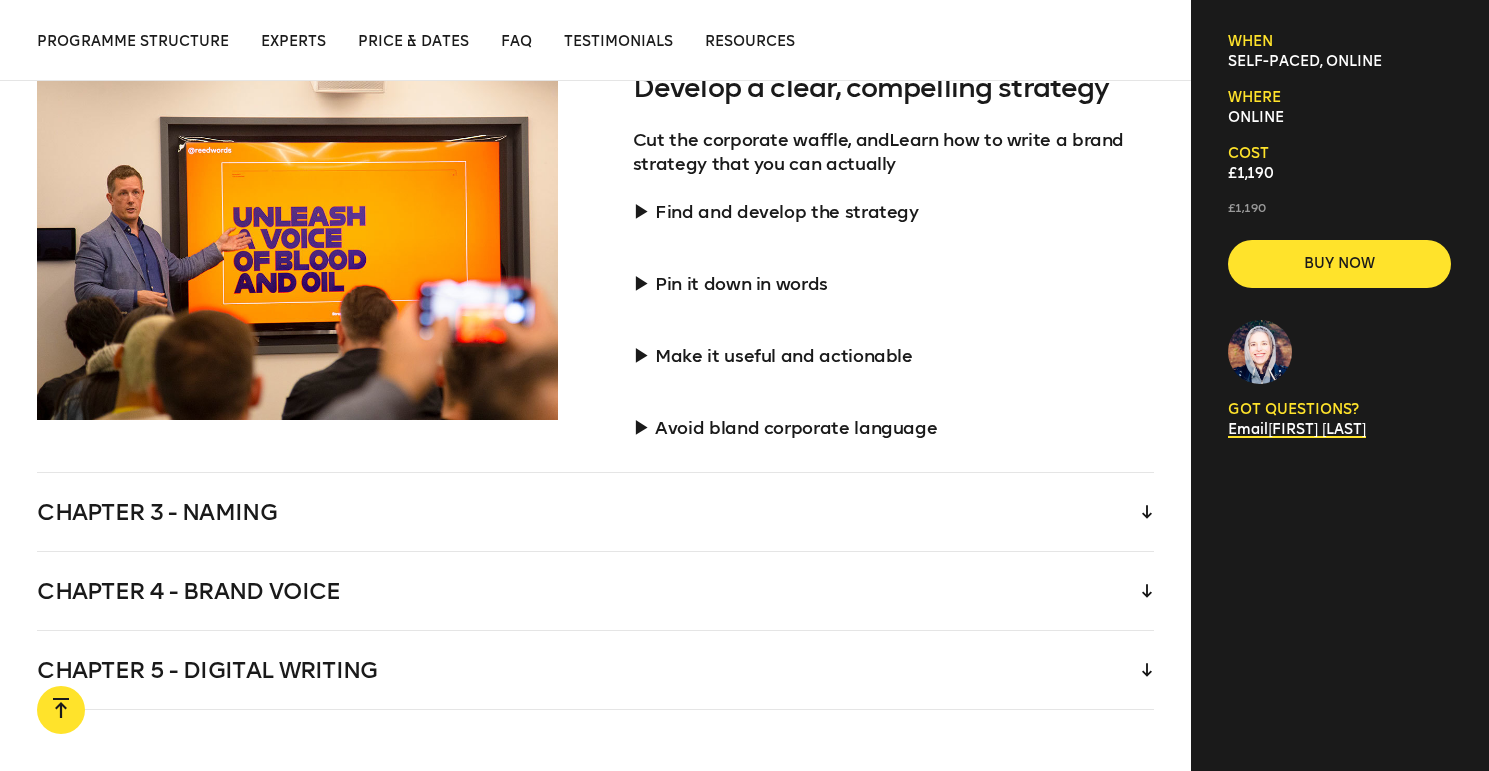 scroll, scrollTop: 3578, scrollLeft: 0, axis: vertical 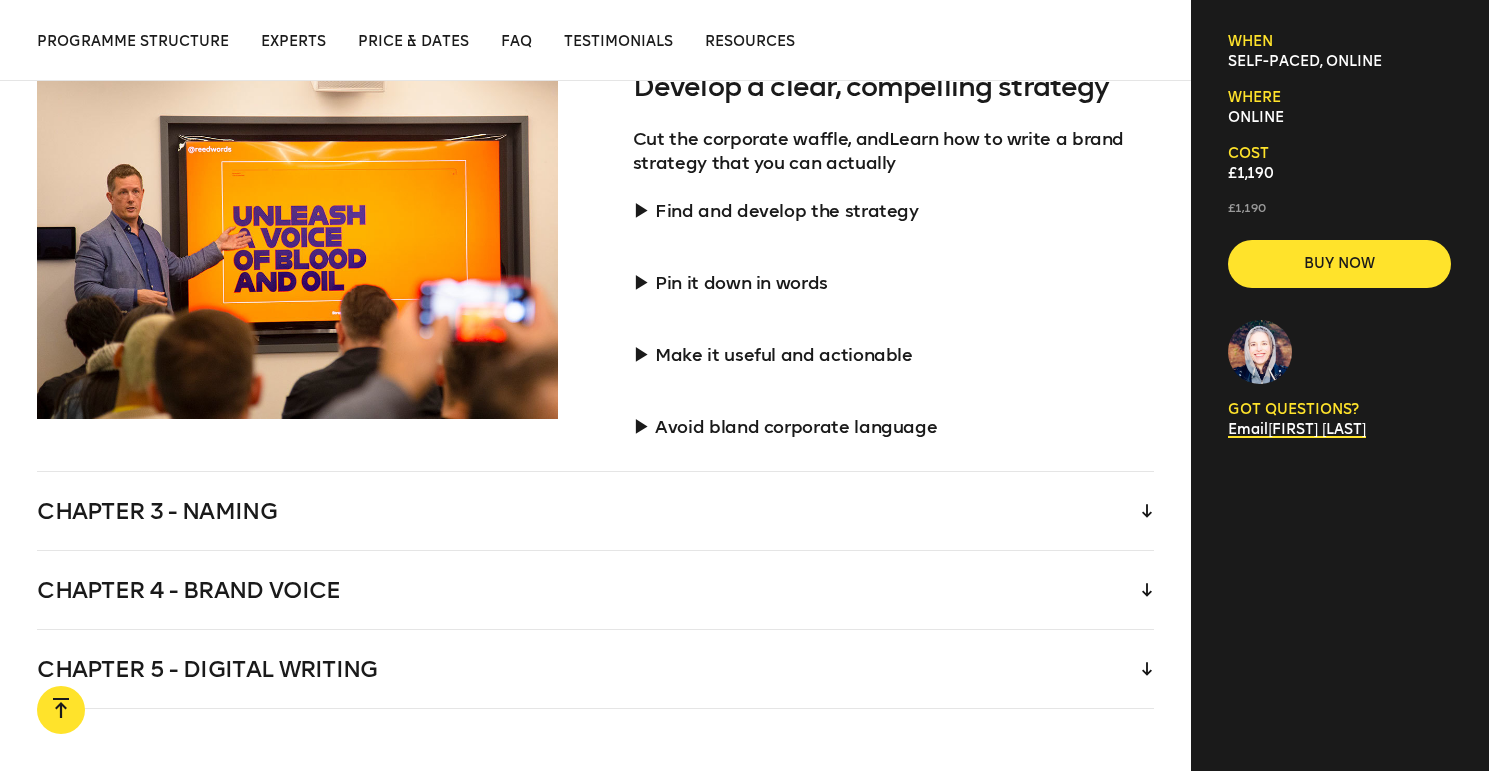 click on "Chapter 5 - Digital writing" at bounding box center (595, 669) 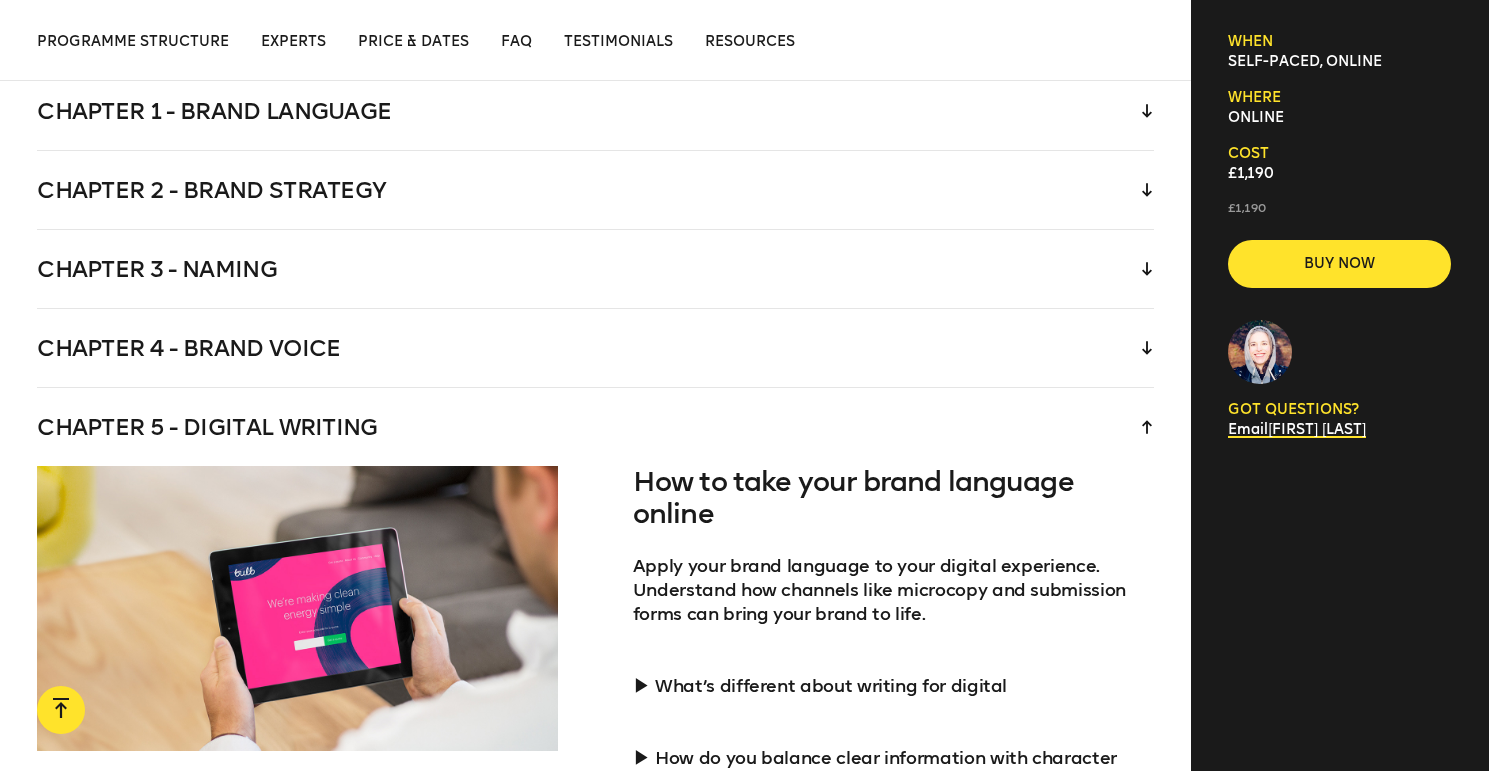 scroll, scrollTop: 3230, scrollLeft: 0, axis: vertical 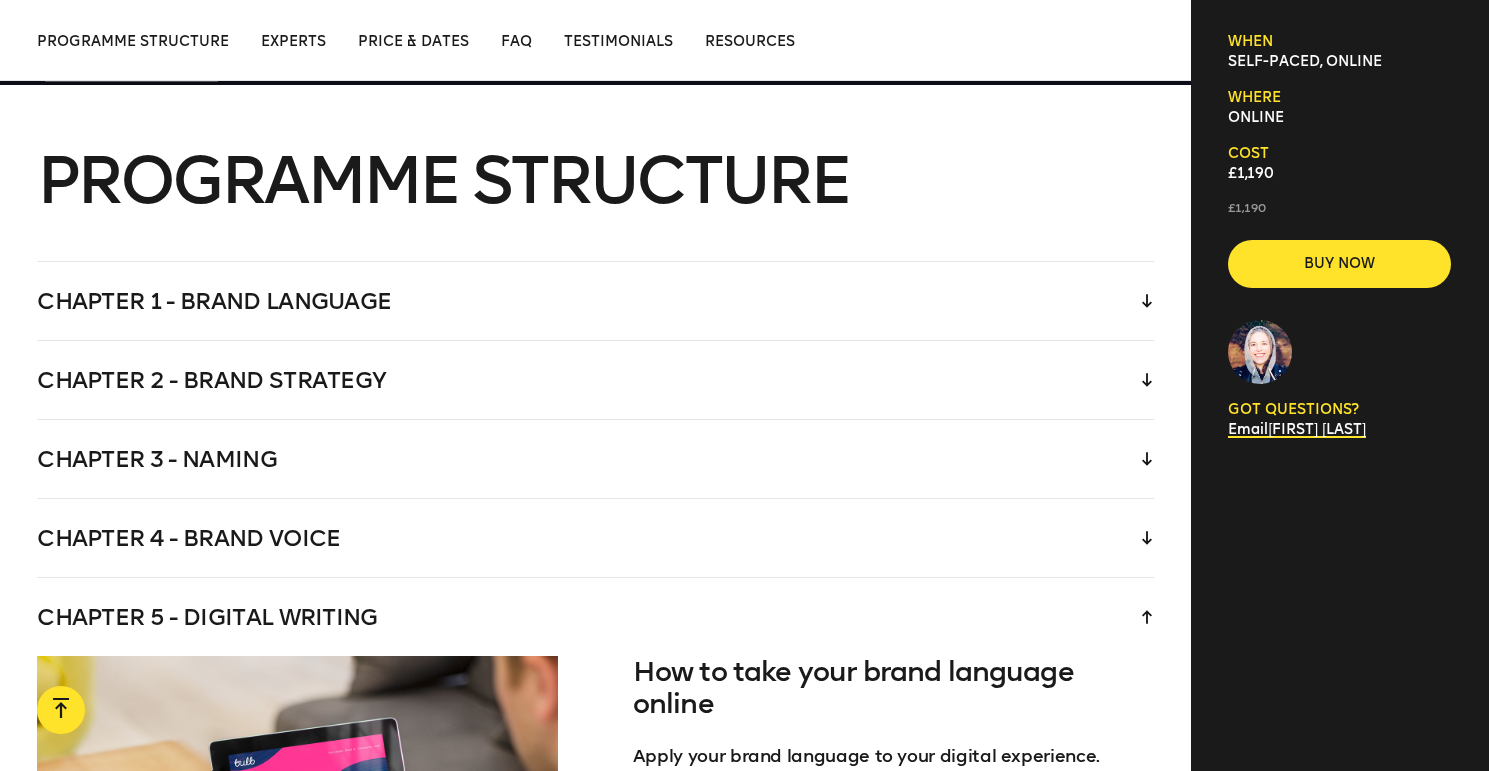 click on "Chapter 4 - Brand voice" at bounding box center [595, 538] 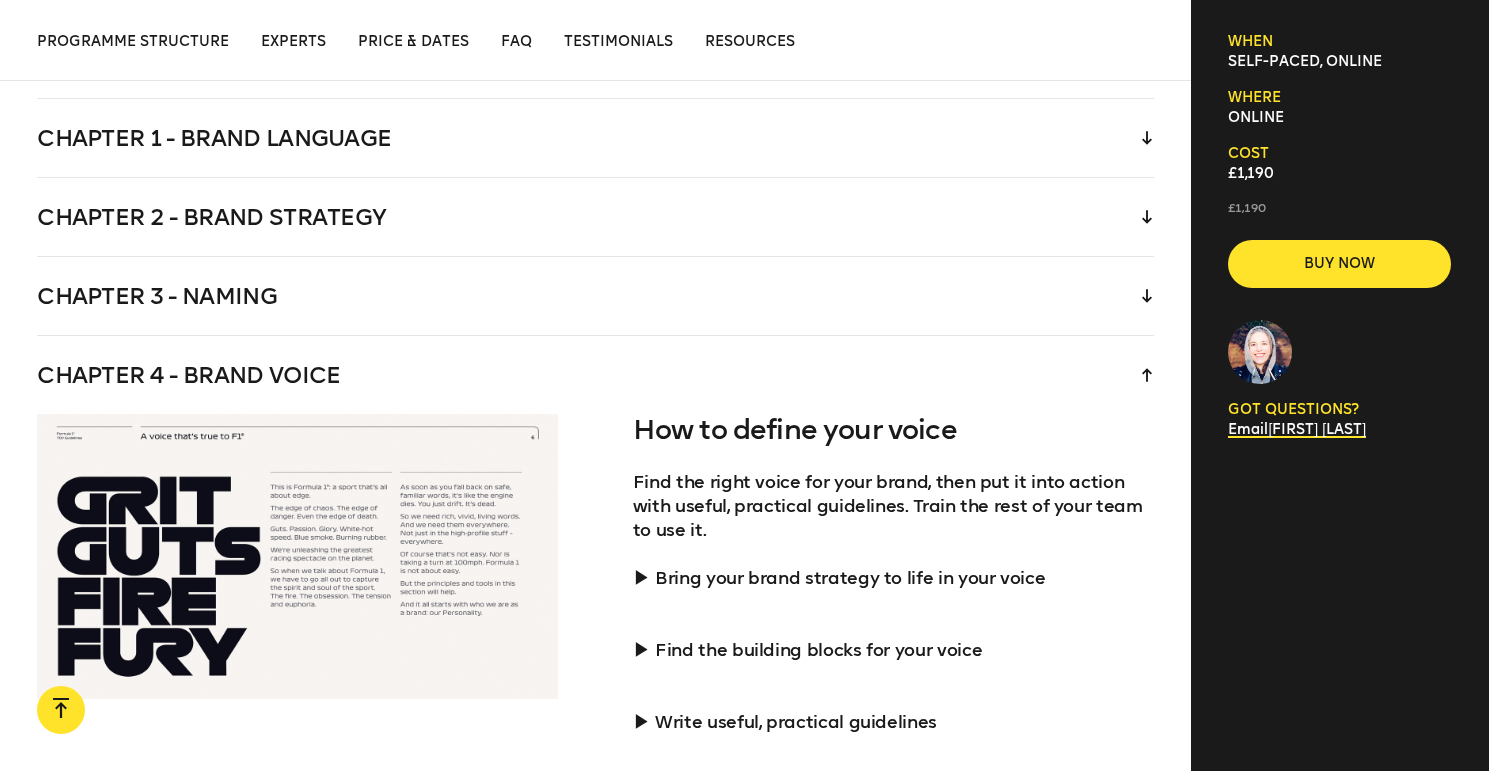 scroll, scrollTop: 3359, scrollLeft: 0, axis: vertical 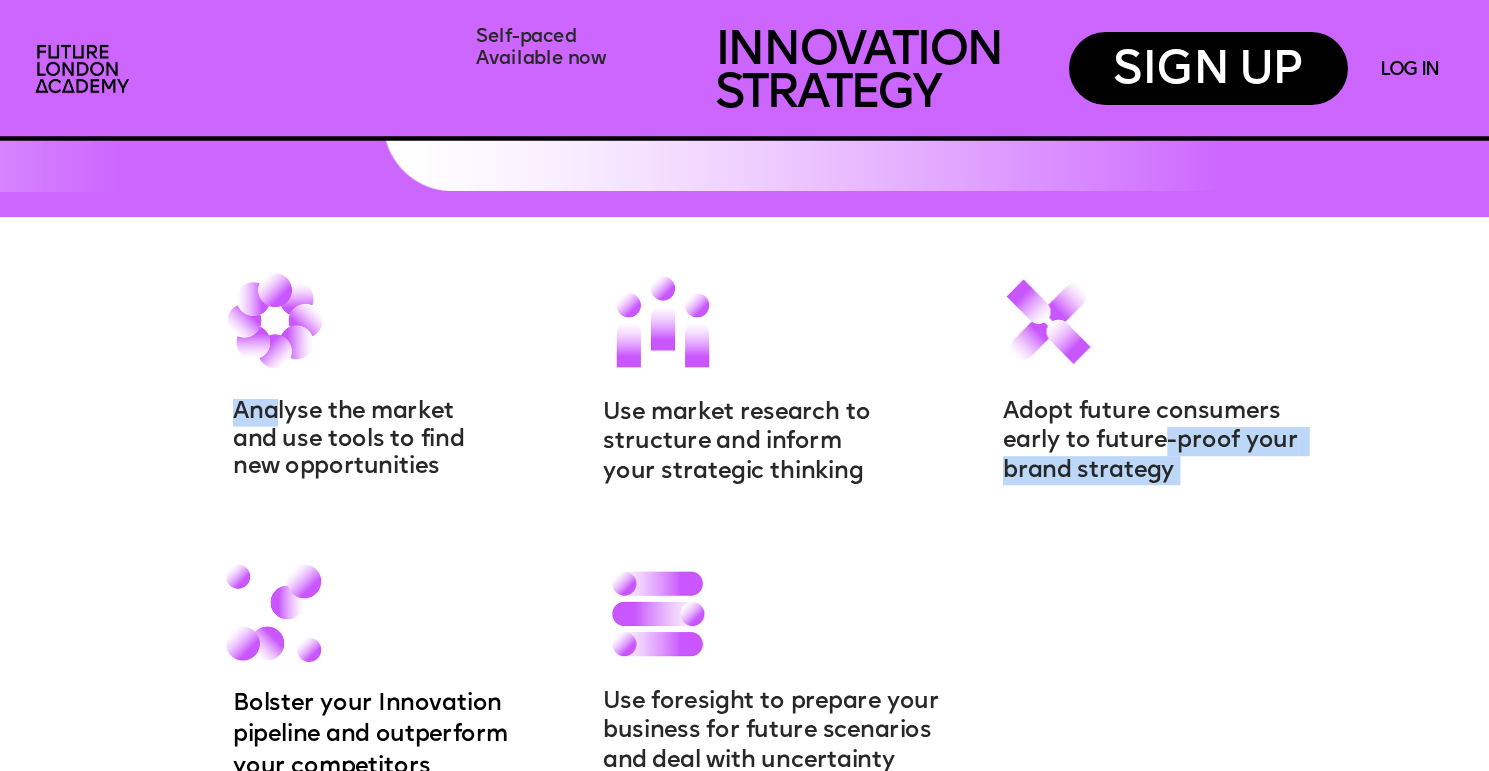 drag, startPoint x: 273, startPoint y: 415, endPoint x: 1167, endPoint y: 432, distance: 894.1616 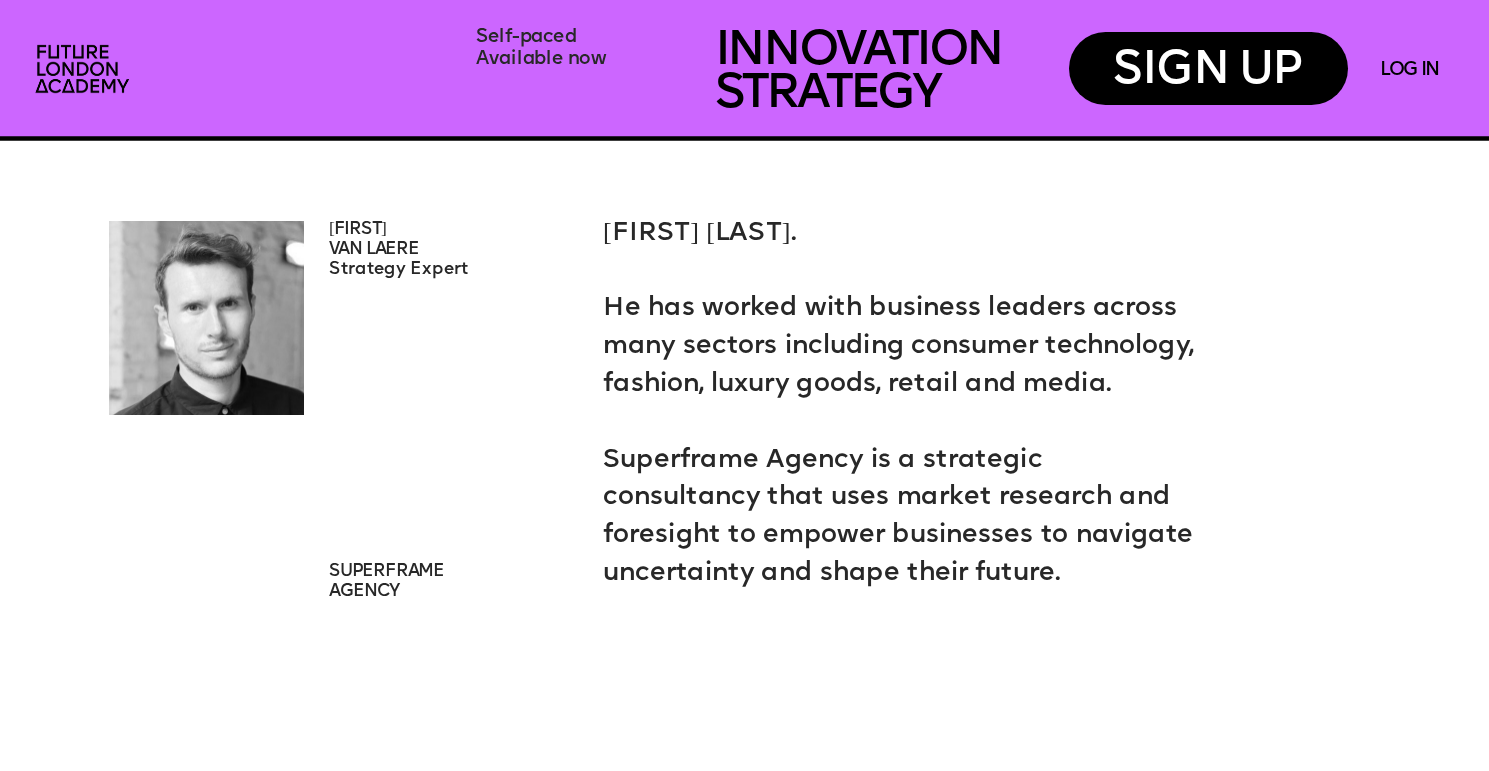 scroll, scrollTop: 4599, scrollLeft: 0, axis: vertical 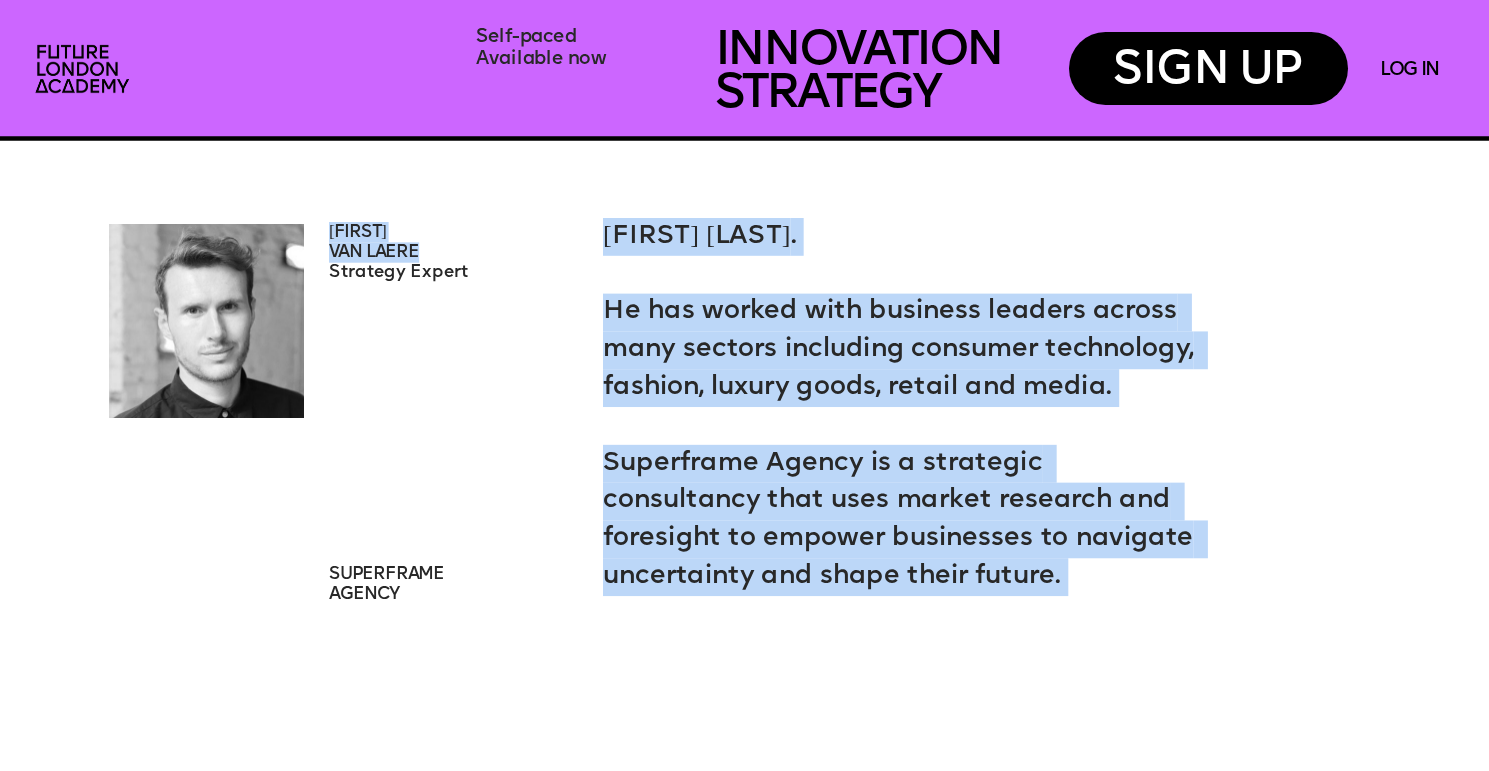drag, startPoint x: 426, startPoint y: 252, endPoint x: 327, endPoint y: 233, distance: 100.80675 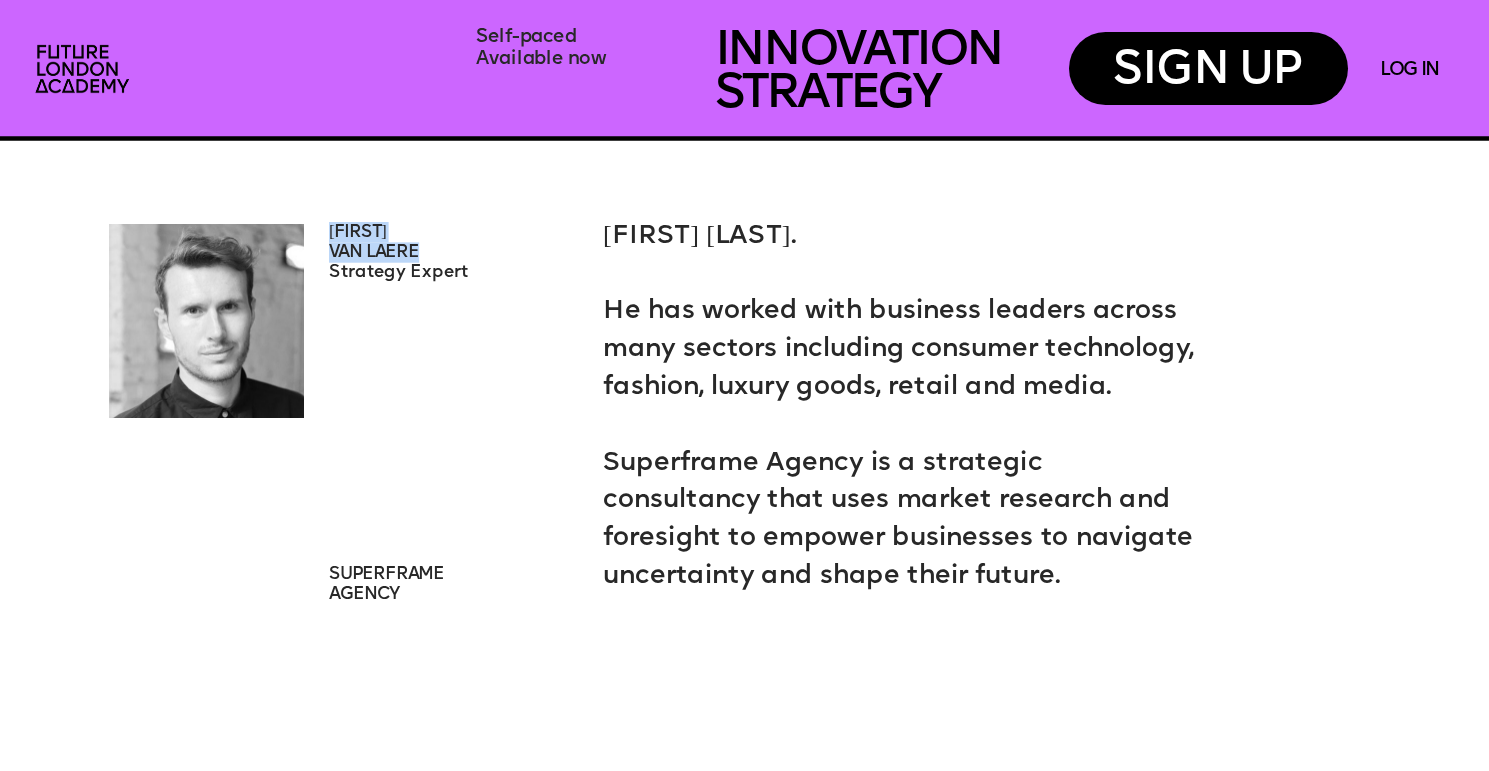 drag, startPoint x: 431, startPoint y: 250, endPoint x: 333, endPoint y: 237, distance: 98.85848 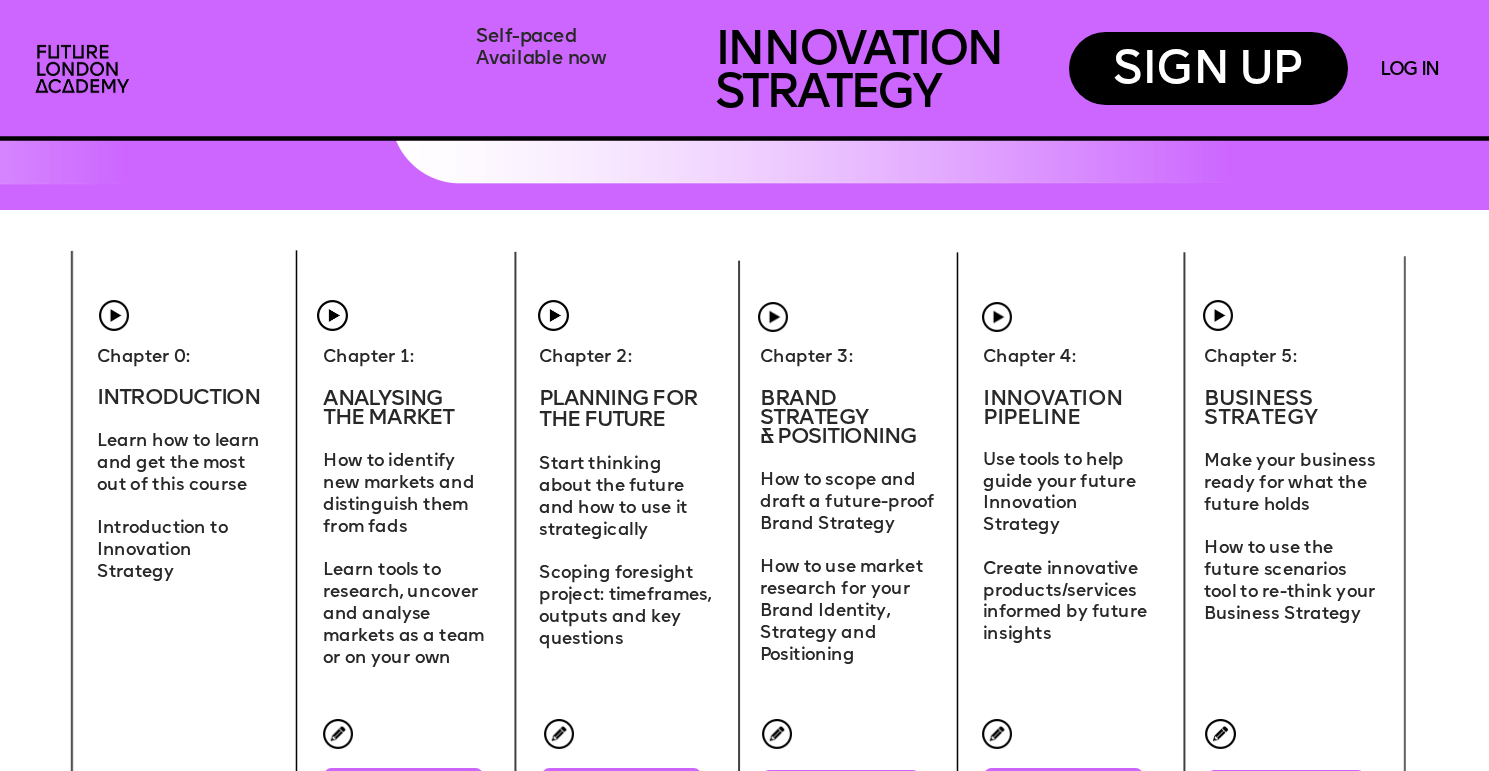 scroll, scrollTop: 6342, scrollLeft: 0, axis: vertical 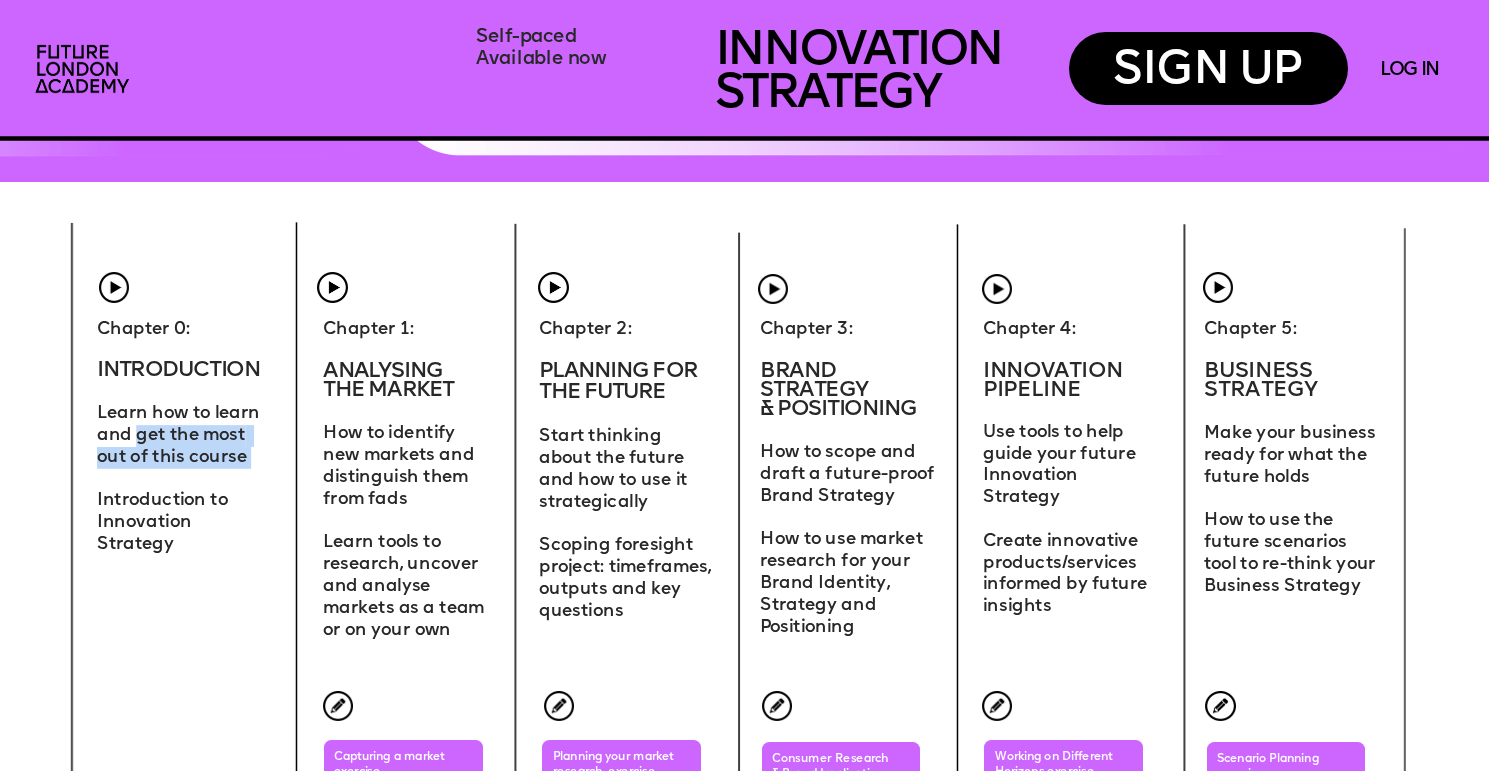 drag, startPoint x: 136, startPoint y: 429, endPoint x: 210, endPoint y: 490, distance: 95.90099 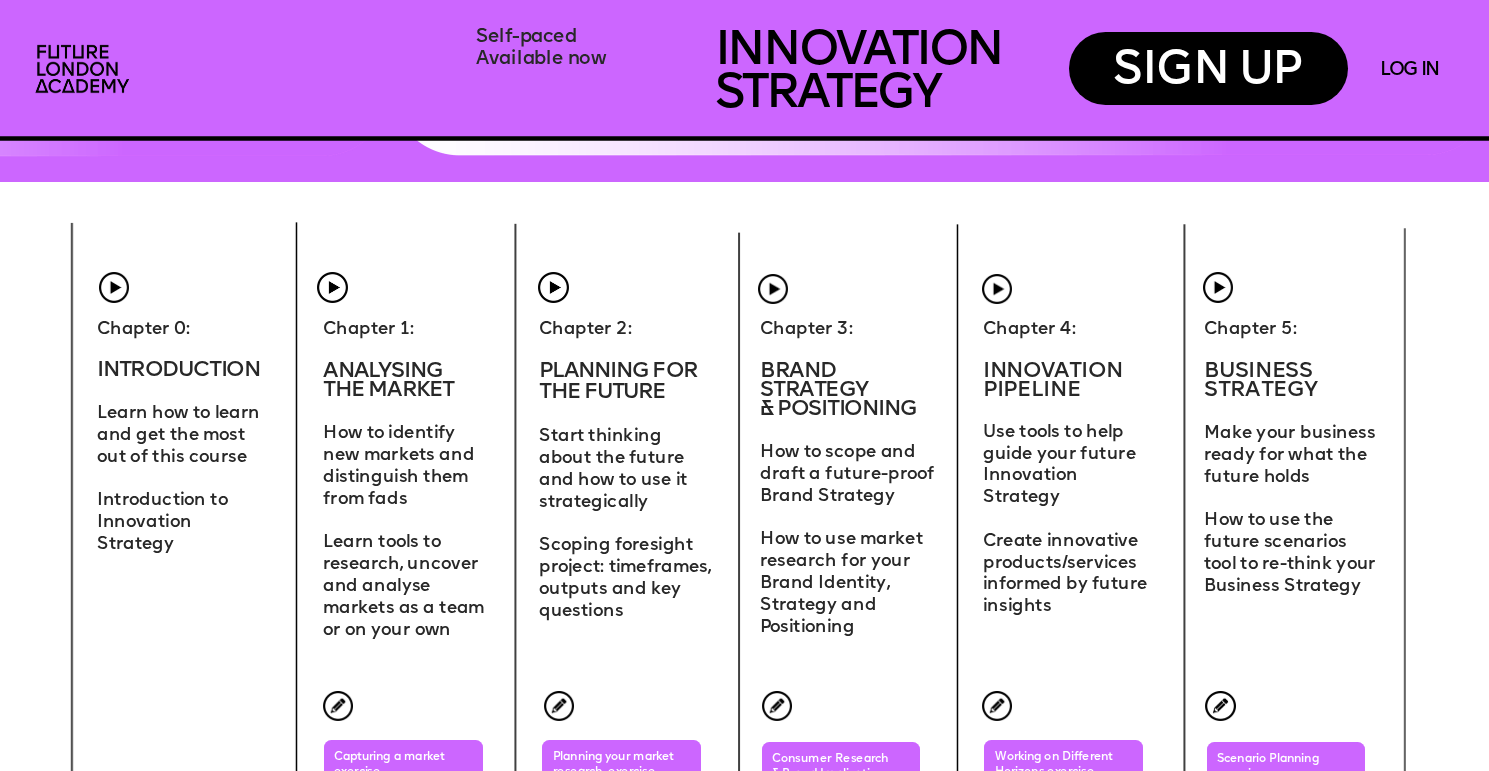 click on "Introduction to Innovation Strategy" at bounding box center [164, 522] 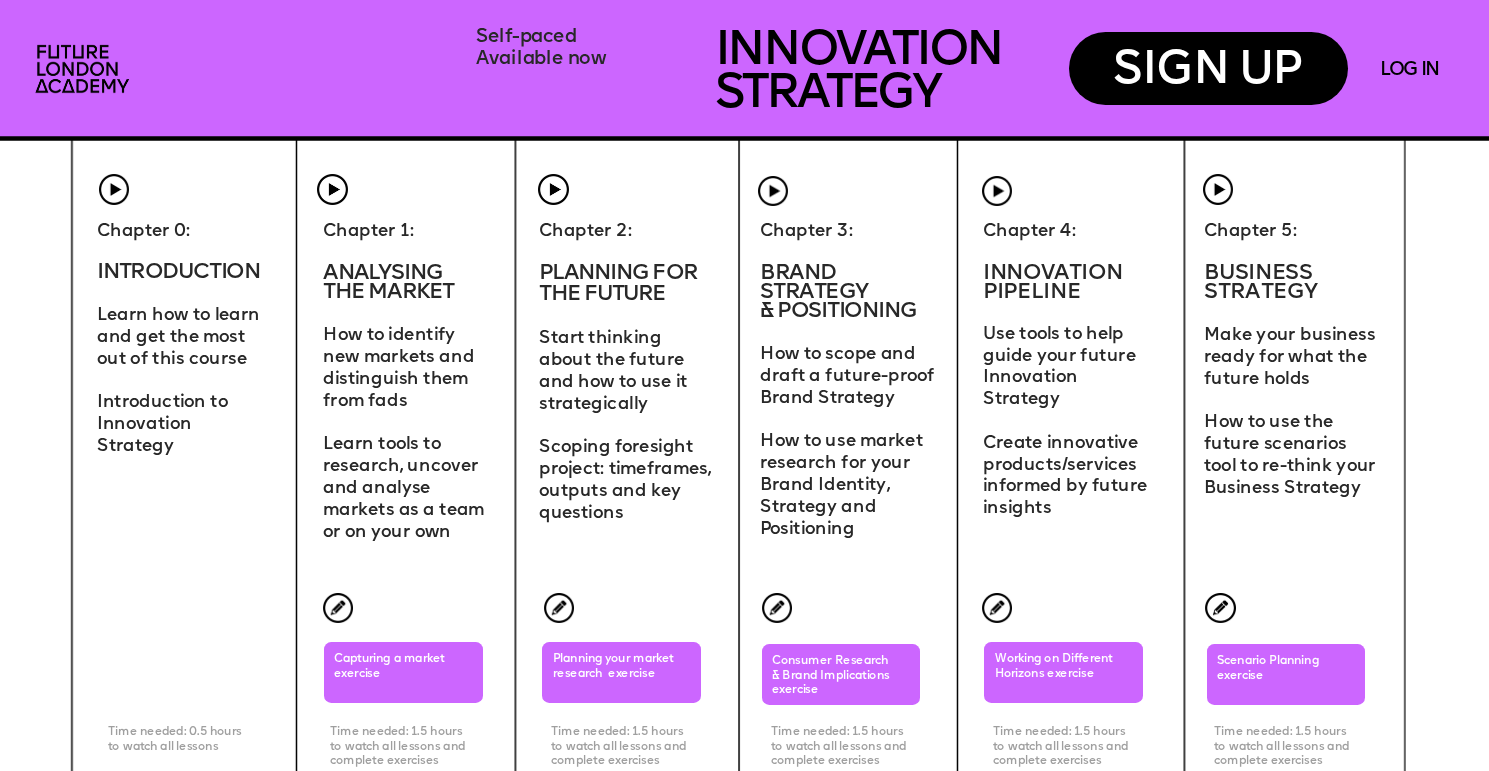 scroll, scrollTop: 6439, scrollLeft: 0, axis: vertical 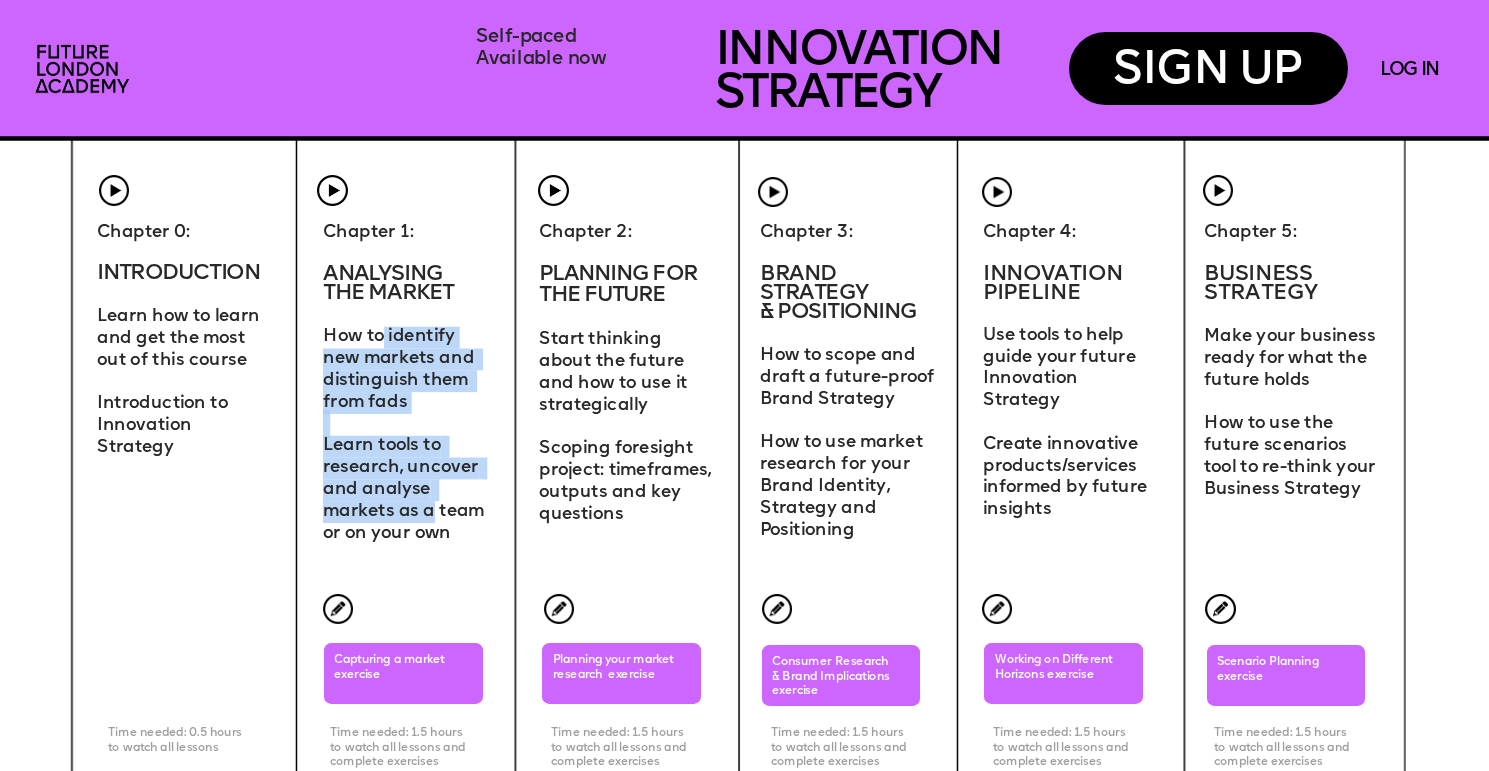 drag, startPoint x: 383, startPoint y: 333, endPoint x: 437, endPoint y: 515, distance: 189.84204 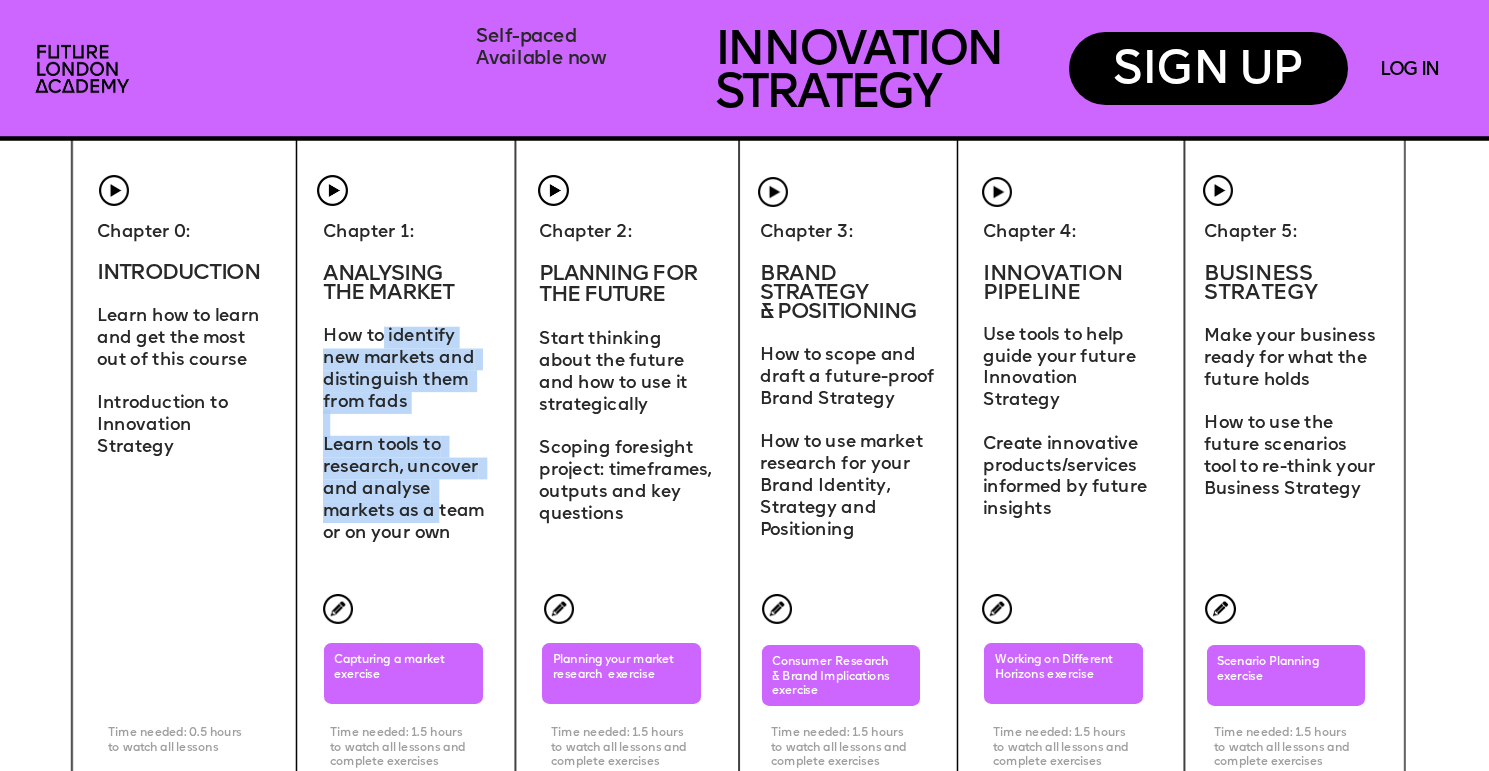 click on "Learn tools to research, uncover and analyse markets as a team or on your own" at bounding box center (406, 489) 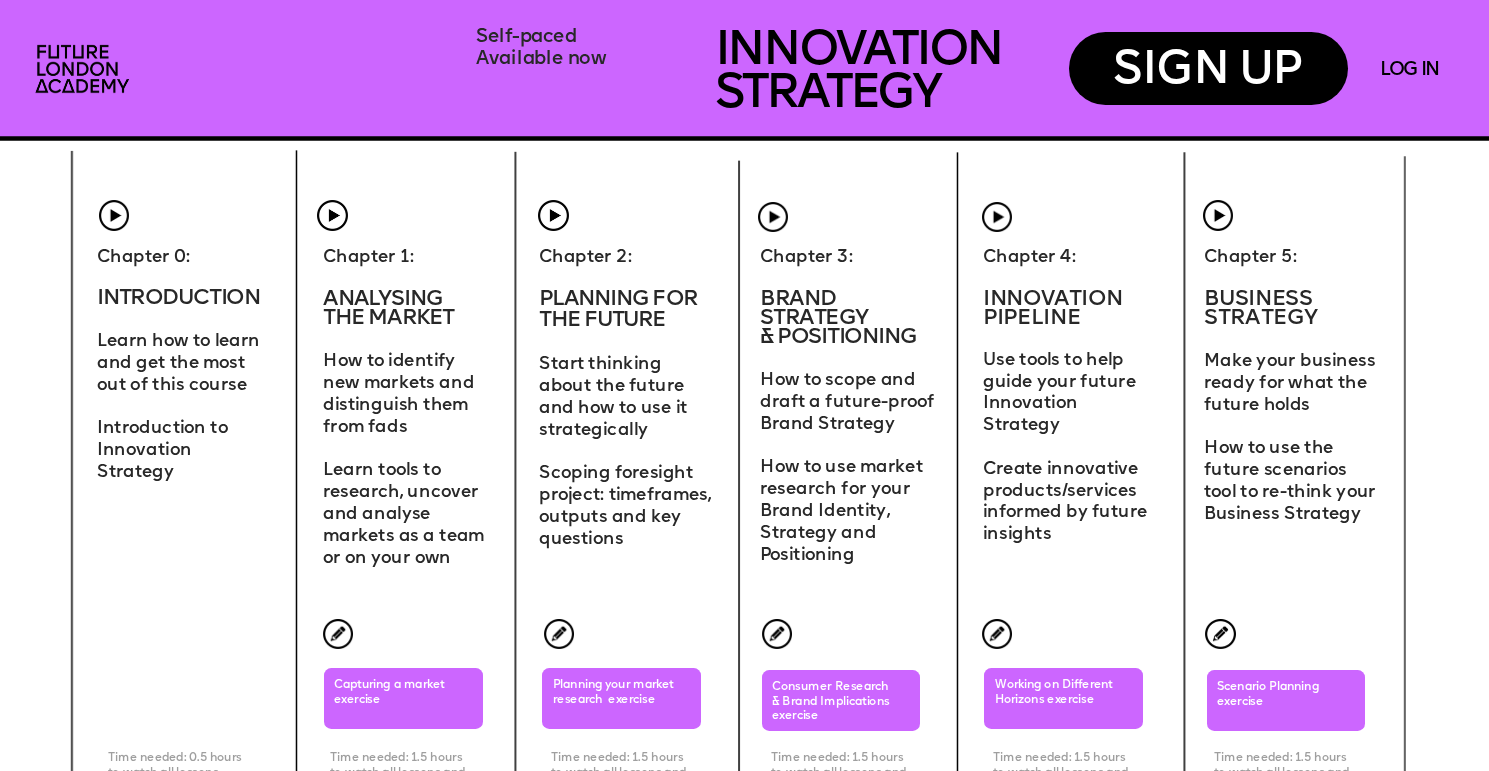 scroll, scrollTop: 6411, scrollLeft: 0, axis: vertical 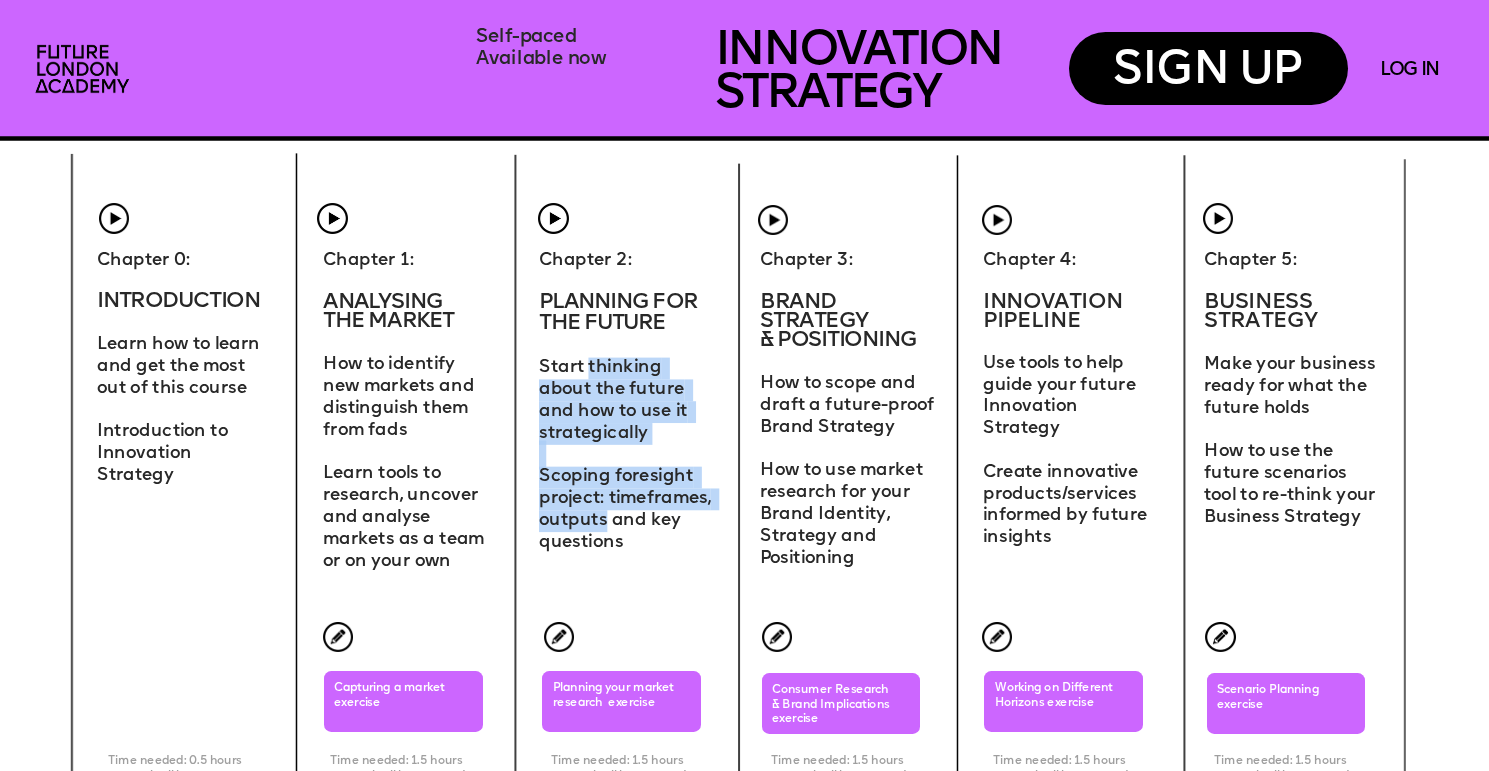 drag, startPoint x: 591, startPoint y: 365, endPoint x: 604, endPoint y: 520, distance: 155.5442 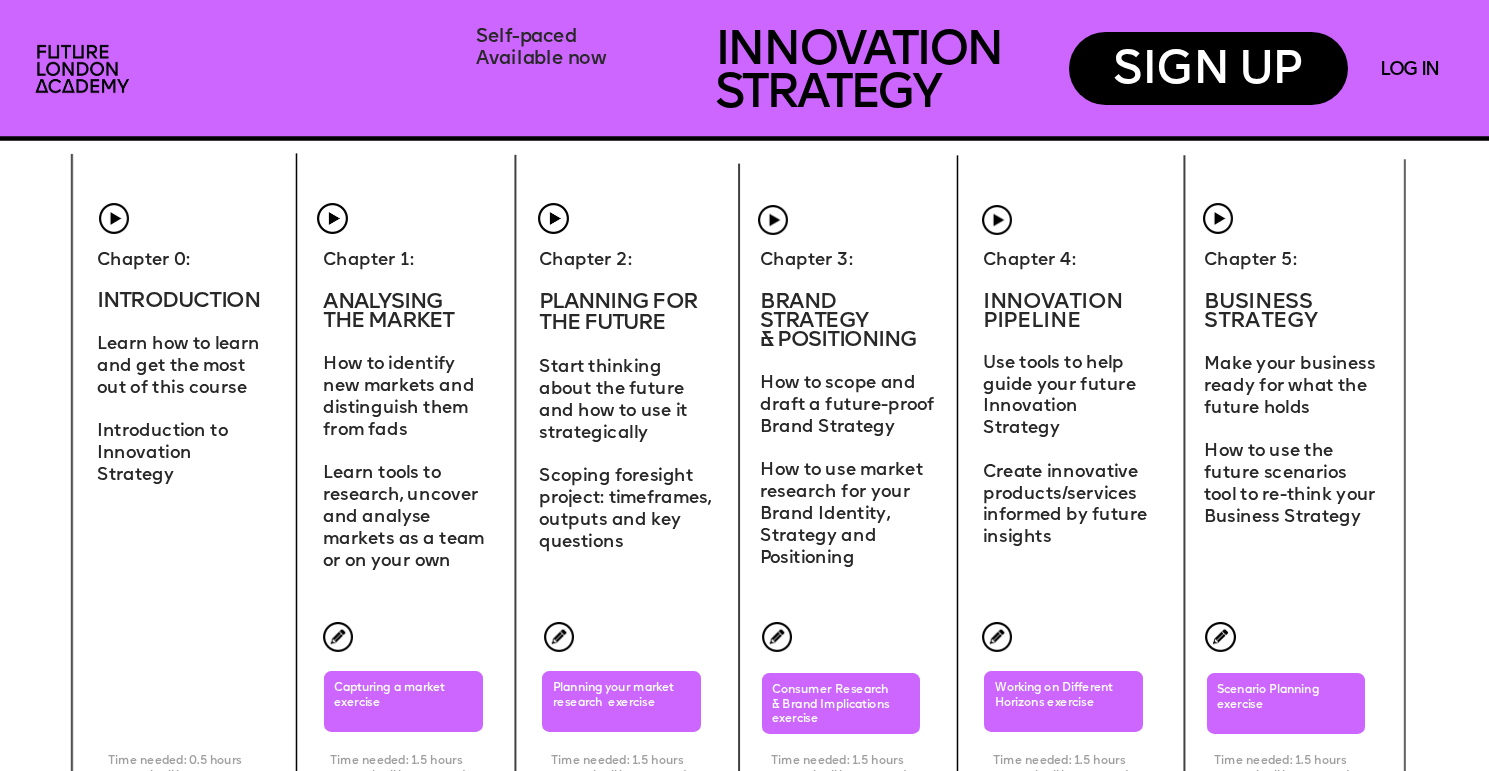 click on "Scoping foresight project: timeframes, outputs and key questions" at bounding box center (627, 509) 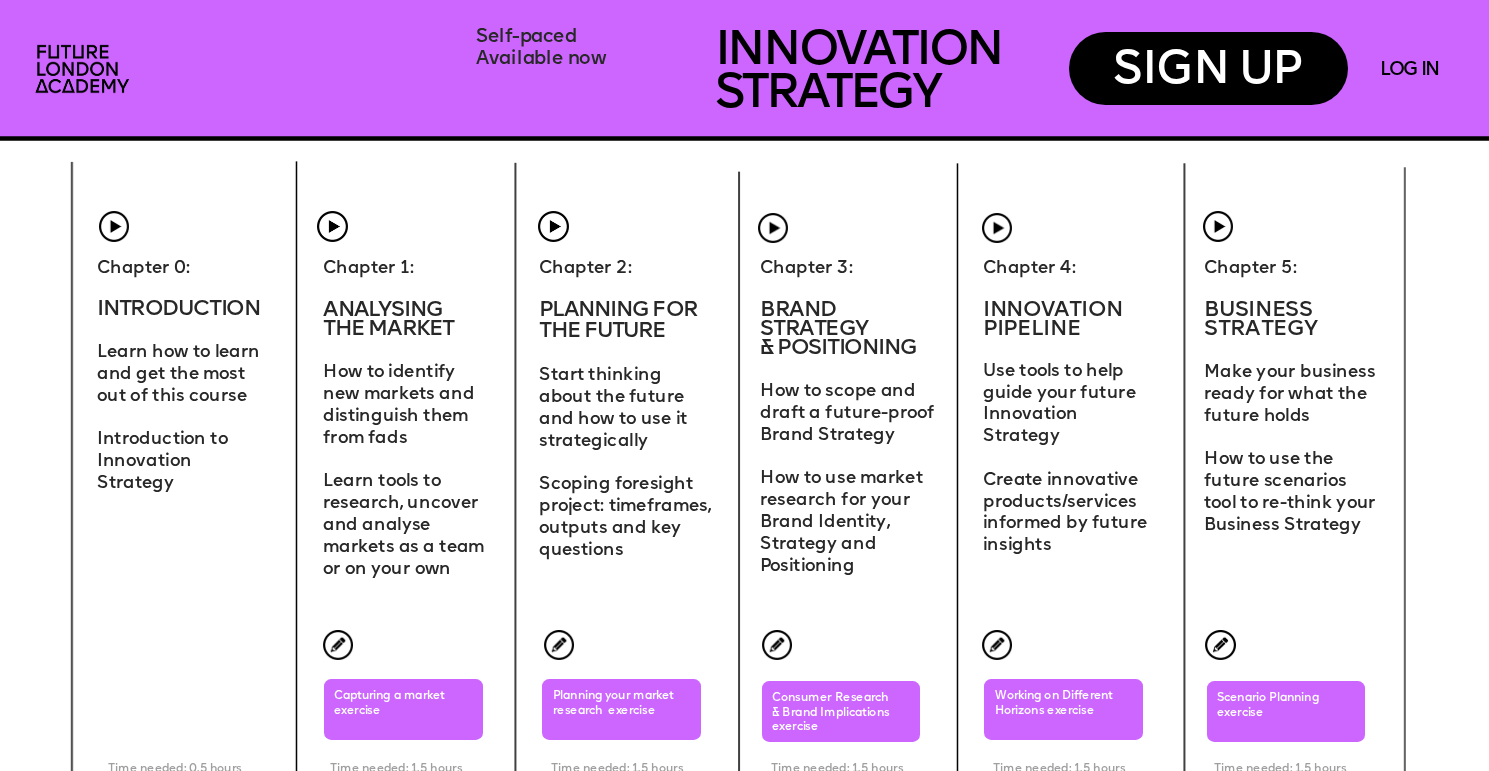 scroll, scrollTop: 6399, scrollLeft: 0, axis: vertical 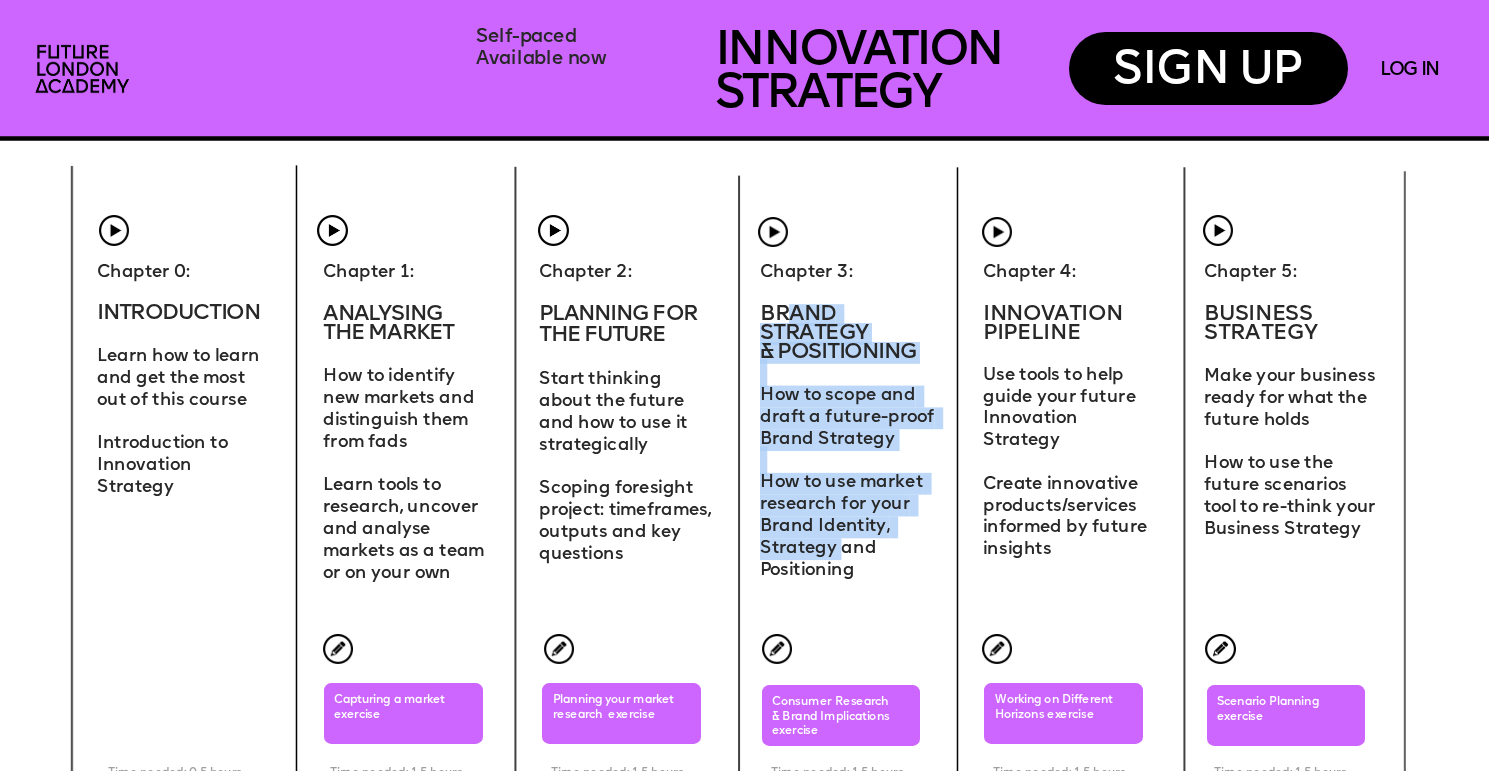 drag, startPoint x: 792, startPoint y: 307, endPoint x: 837, endPoint y: 542, distance: 239.26973 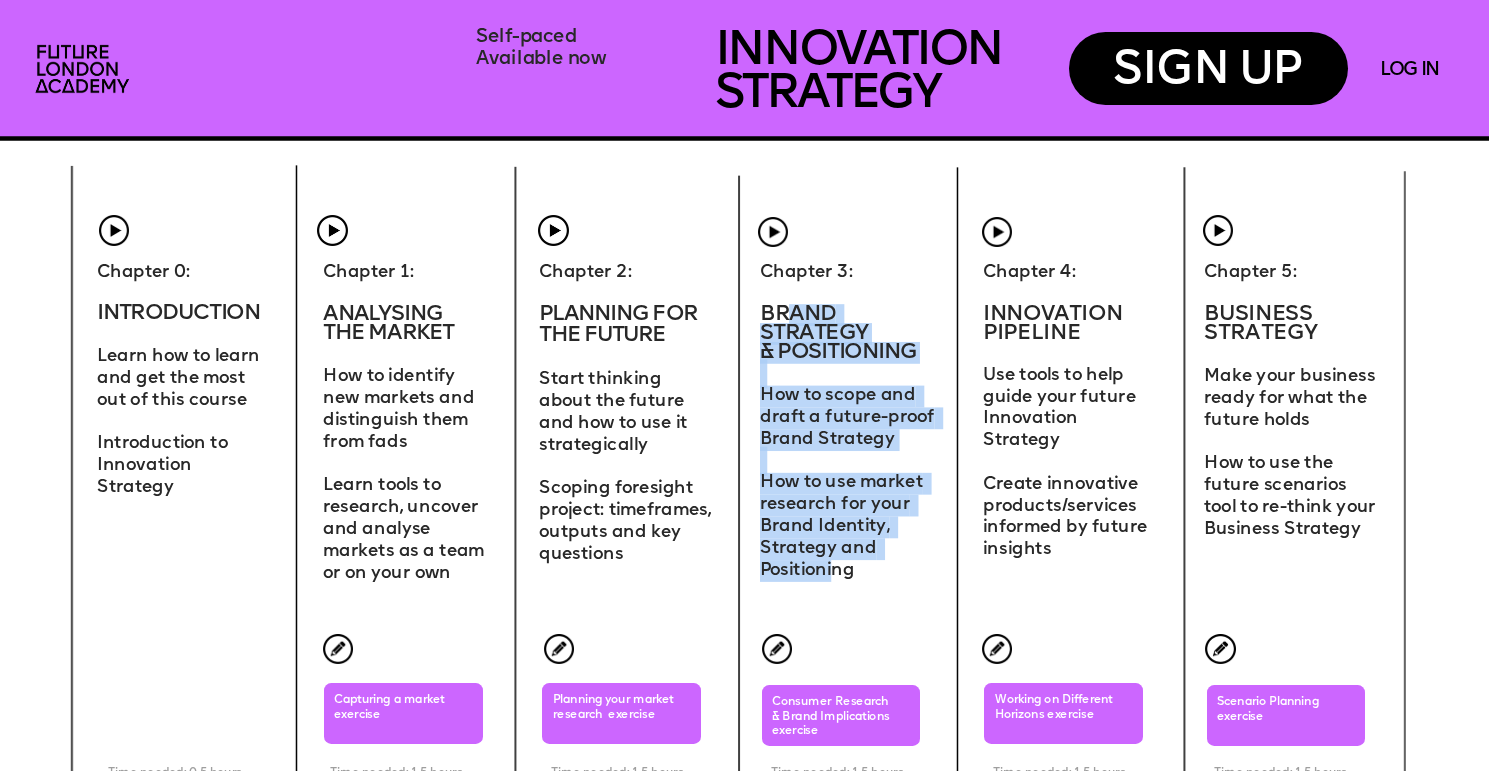 click on "How to use market research for your Brand Identity, Strategy and Positioning" at bounding box center [852, 527] 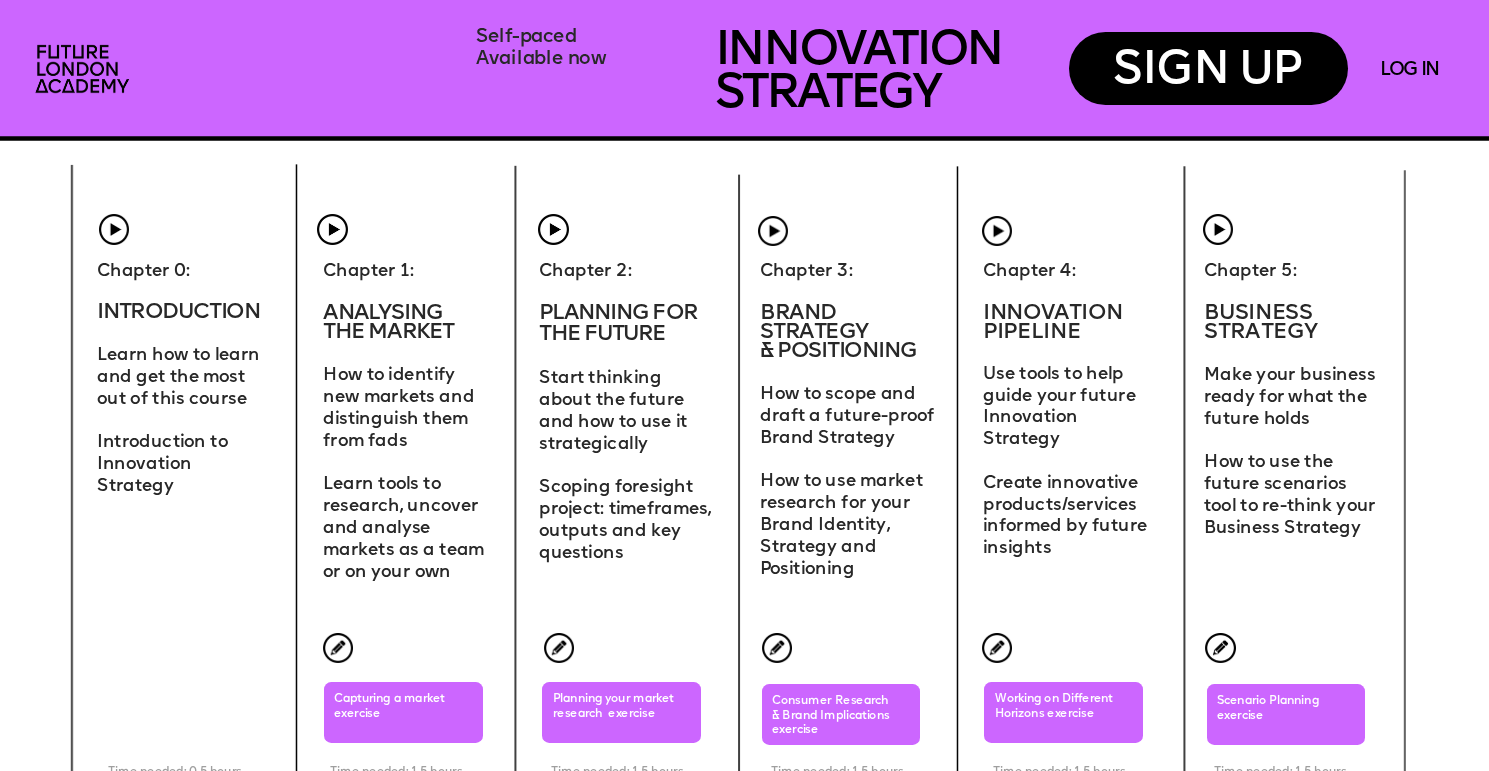 scroll, scrollTop: 6400, scrollLeft: 0, axis: vertical 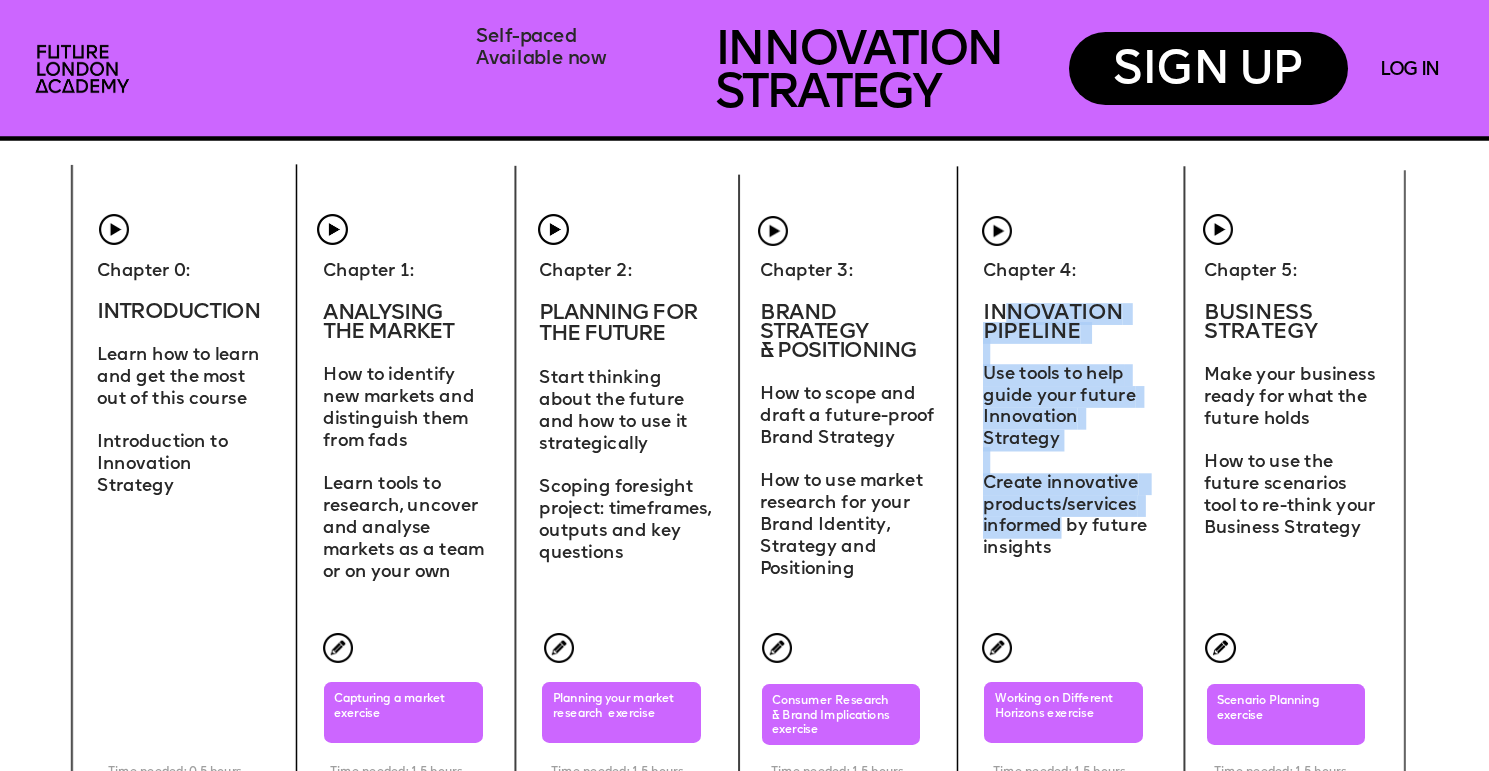 drag, startPoint x: 1024, startPoint y: 329, endPoint x: 1062, endPoint y: 504, distance: 179.0782 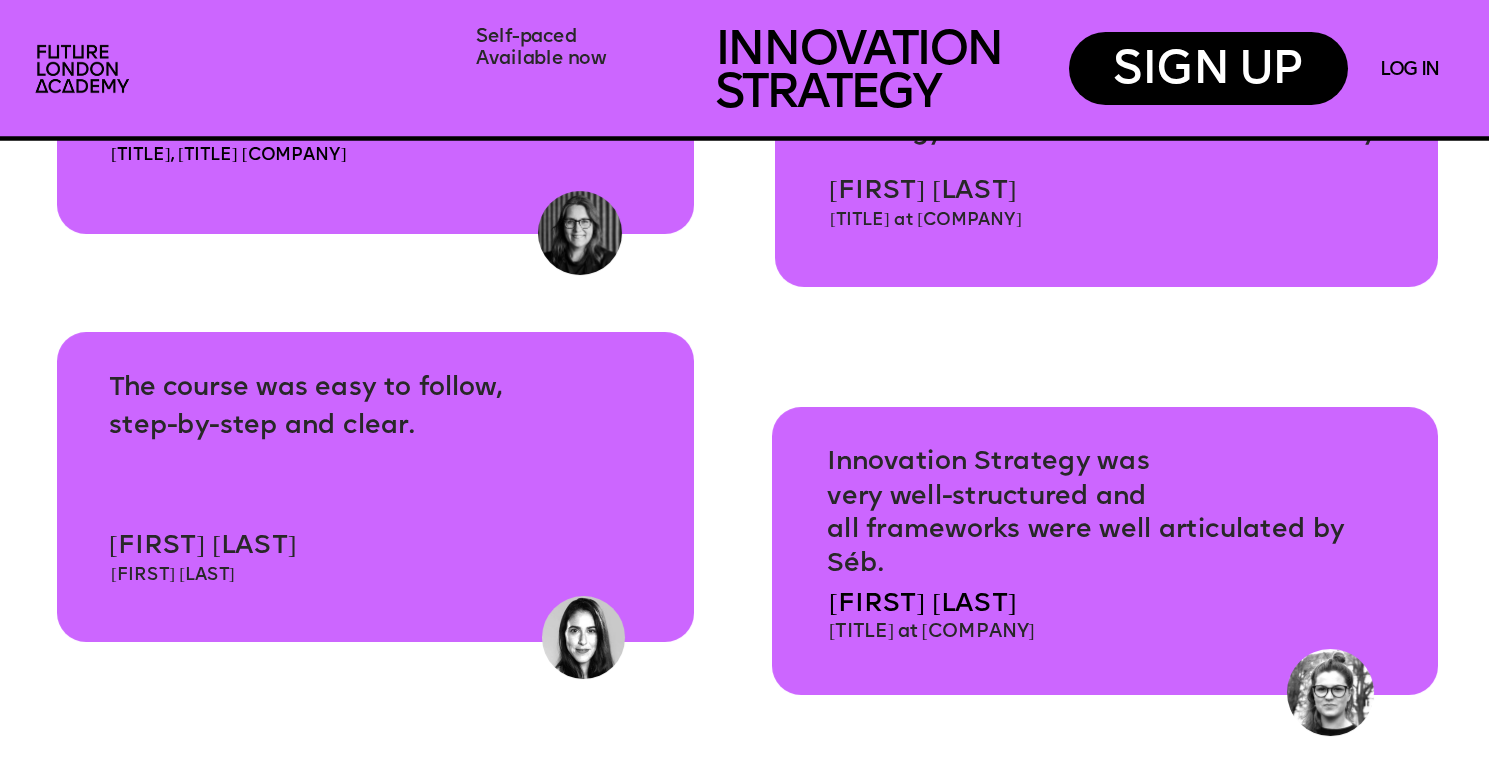 scroll, scrollTop: 7589, scrollLeft: 0, axis: vertical 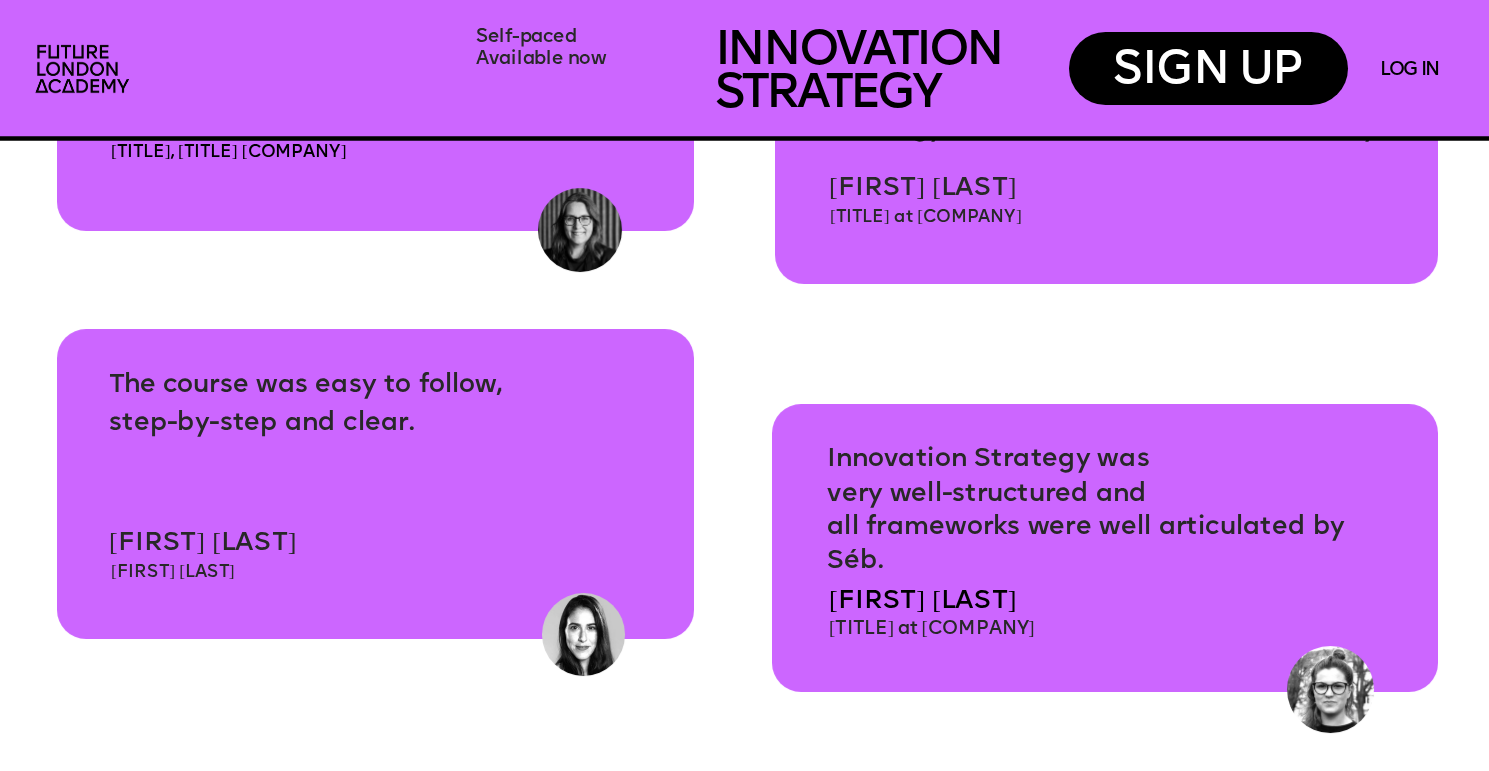 drag, startPoint x: 1152, startPoint y: 589, endPoint x: 829, endPoint y: 589, distance: 323 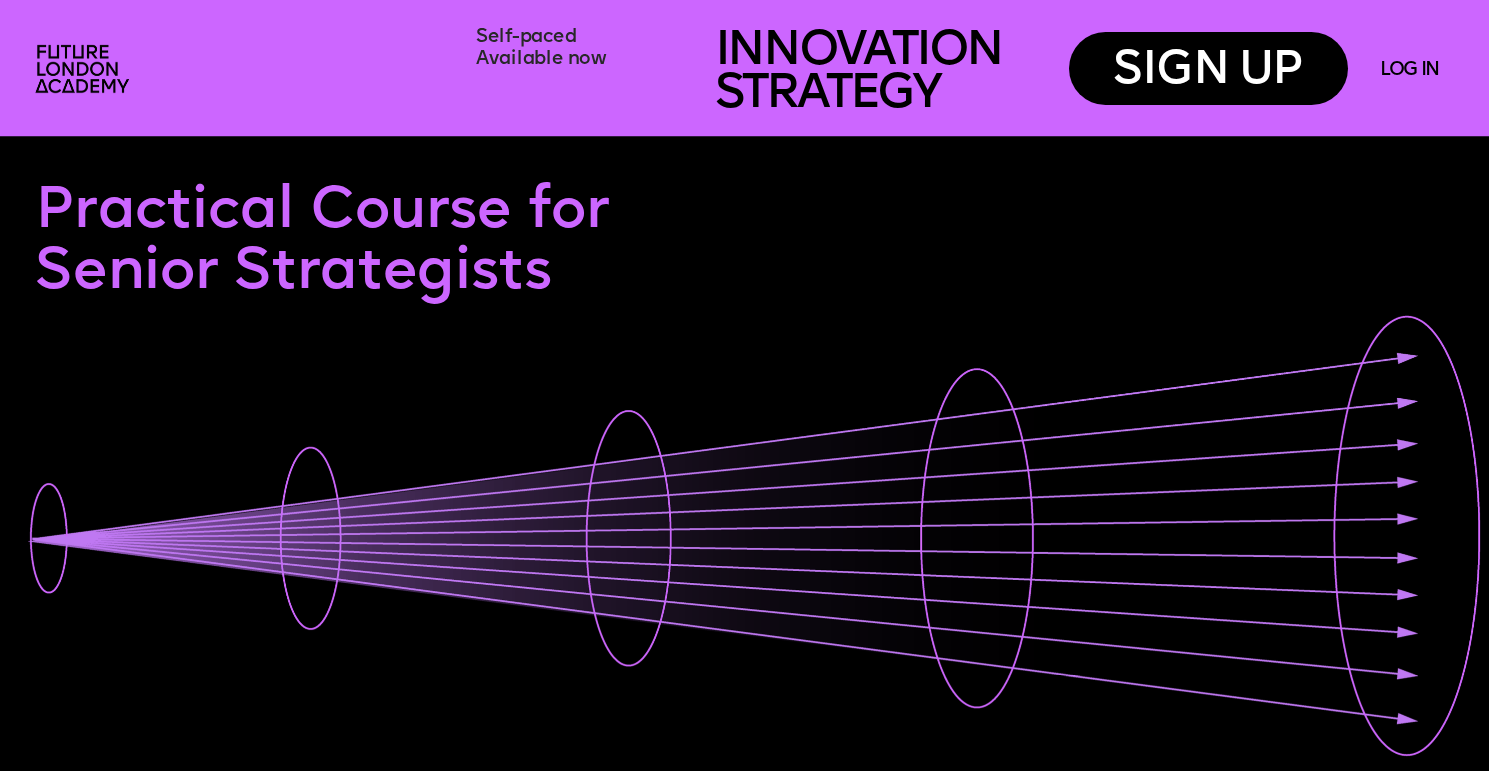 scroll, scrollTop: 0, scrollLeft: 0, axis: both 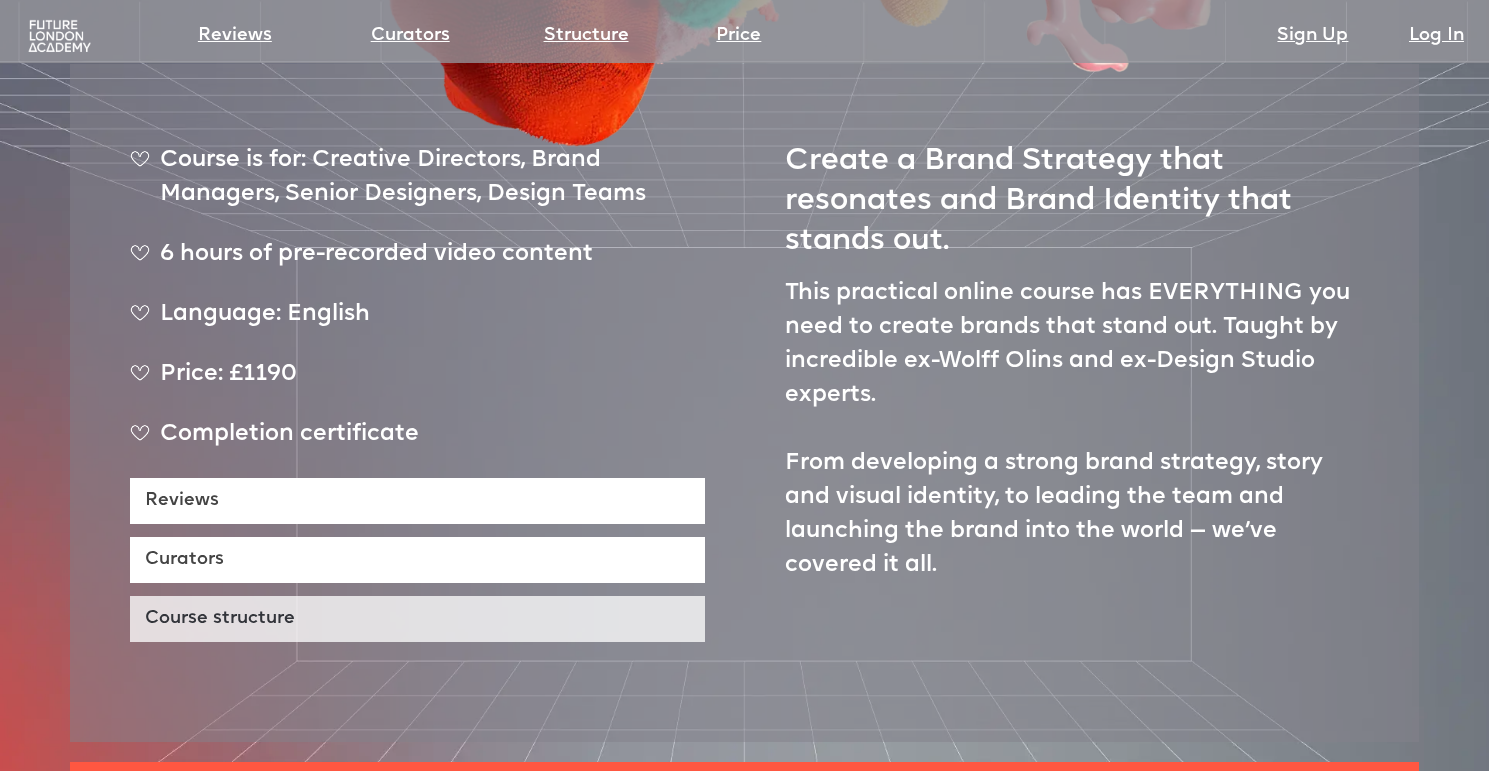 click on "Course structure" at bounding box center [417, 619] 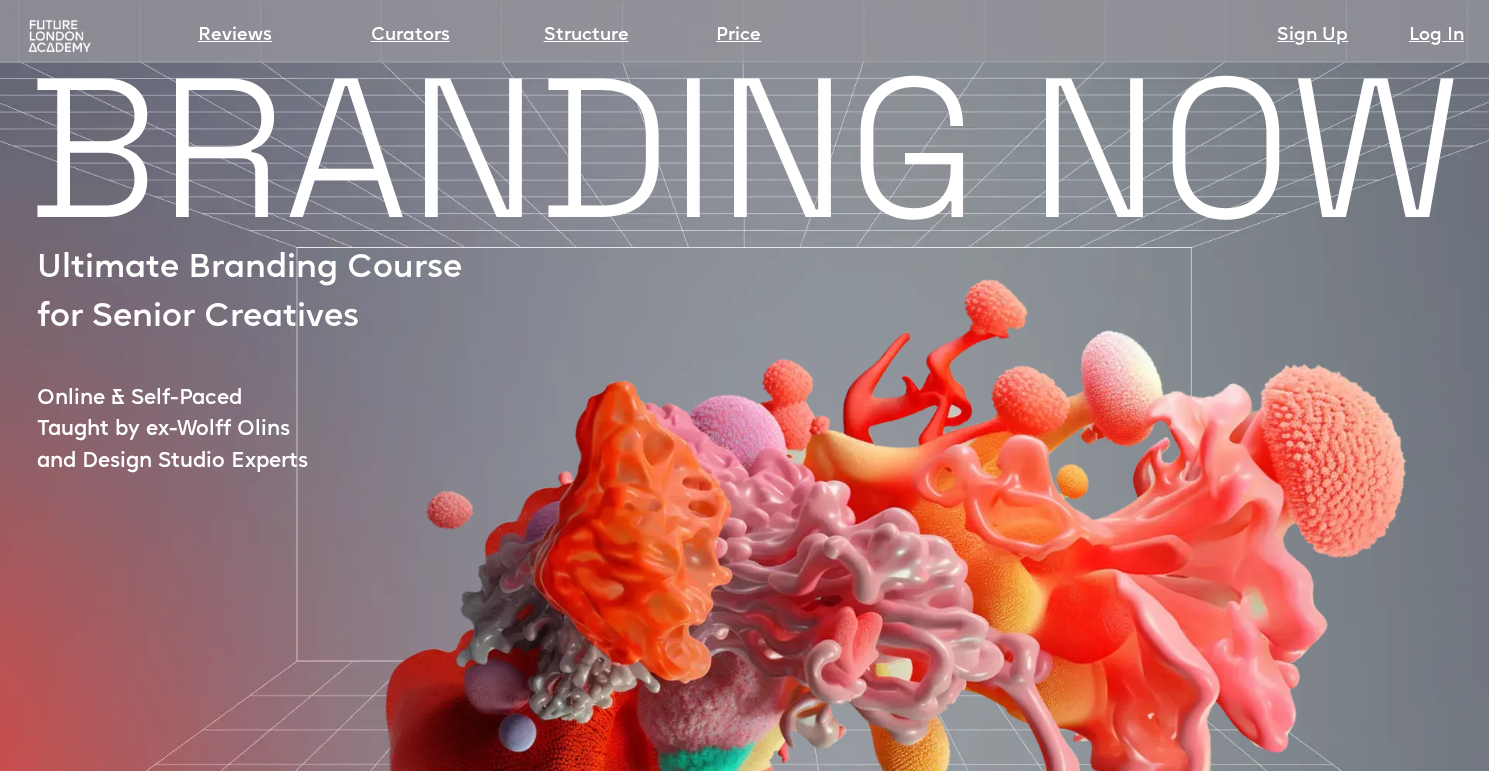 scroll, scrollTop: 0, scrollLeft: 0, axis: both 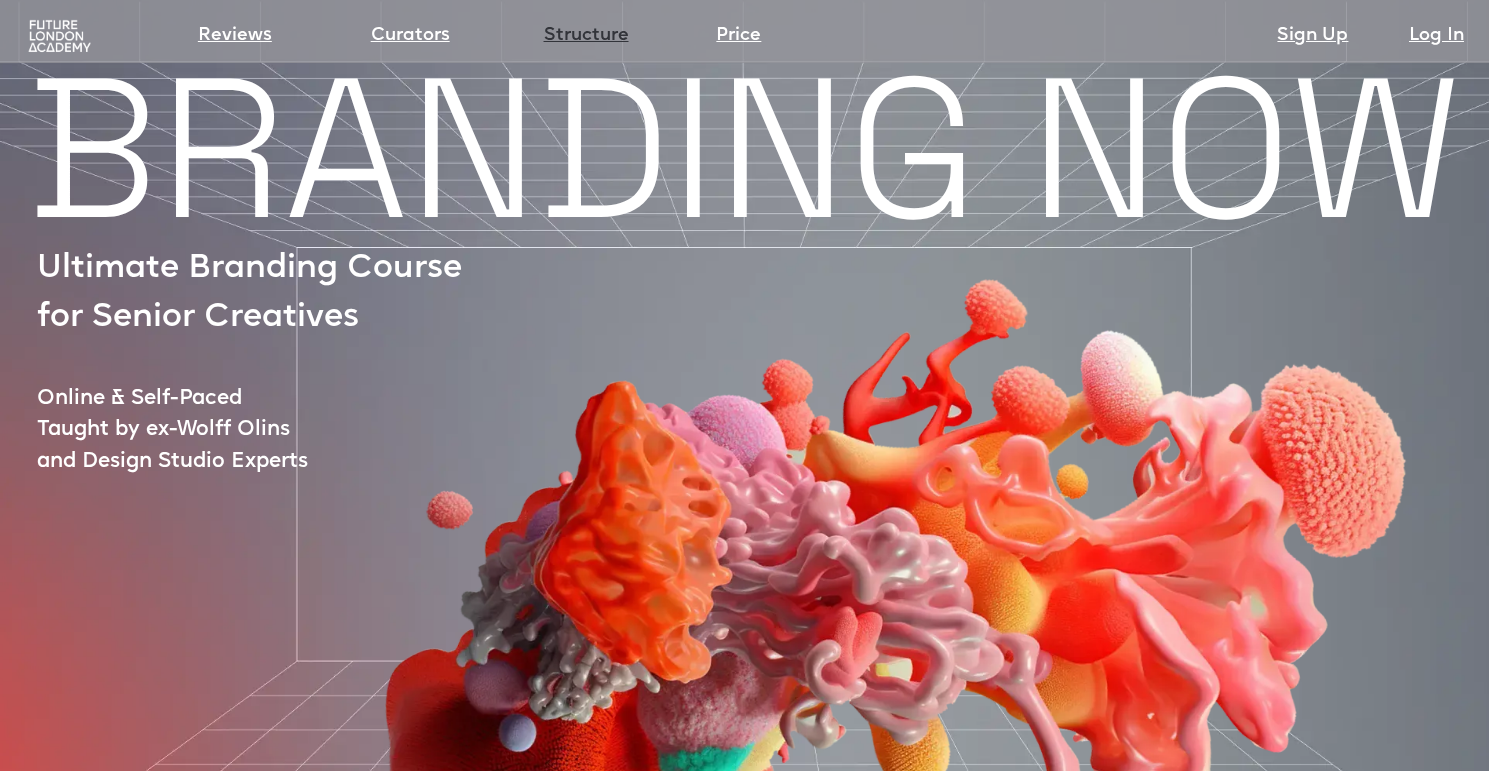 click on "Structure" at bounding box center [586, 36] 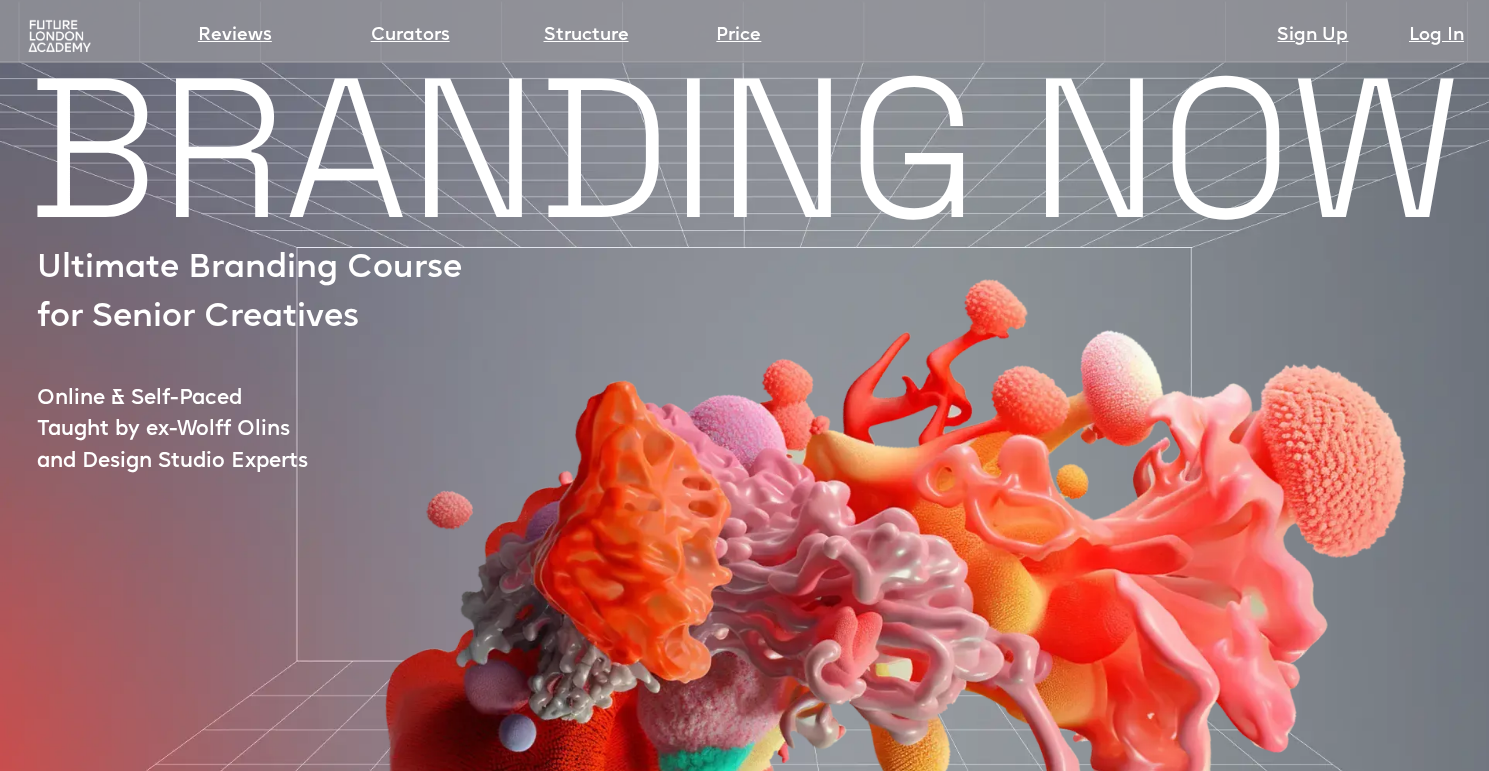 scroll, scrollTop: 0, scrollLeft: 0, axis: both 